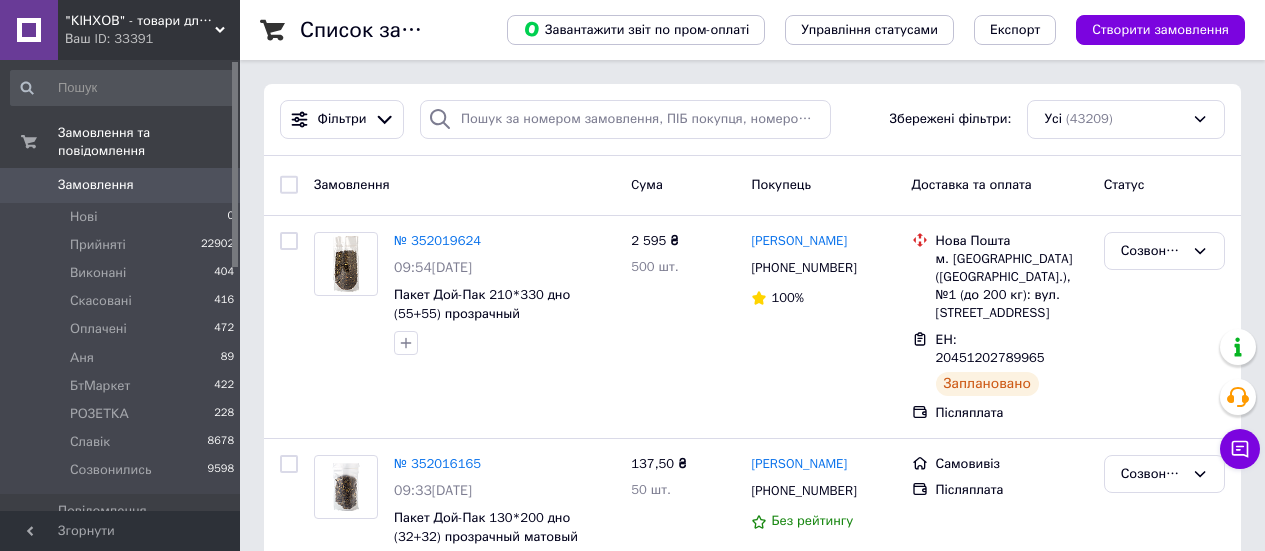 scroll, scrollTop: 0, scrollLeft: 0, axis: both 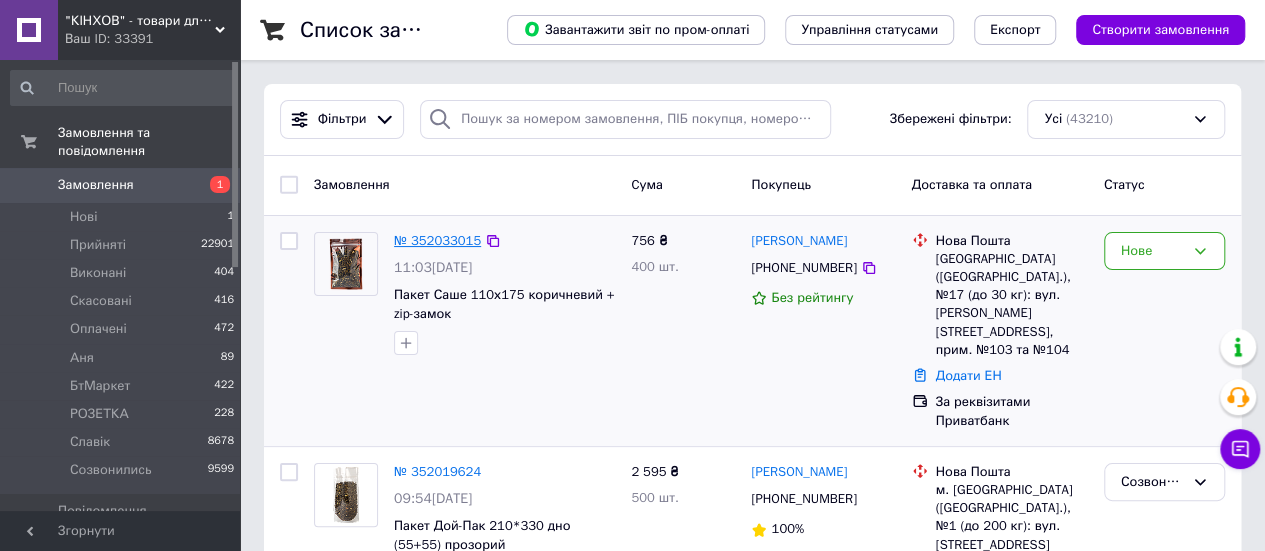 click on "№ 352033015" at bounding box center (437, 240) 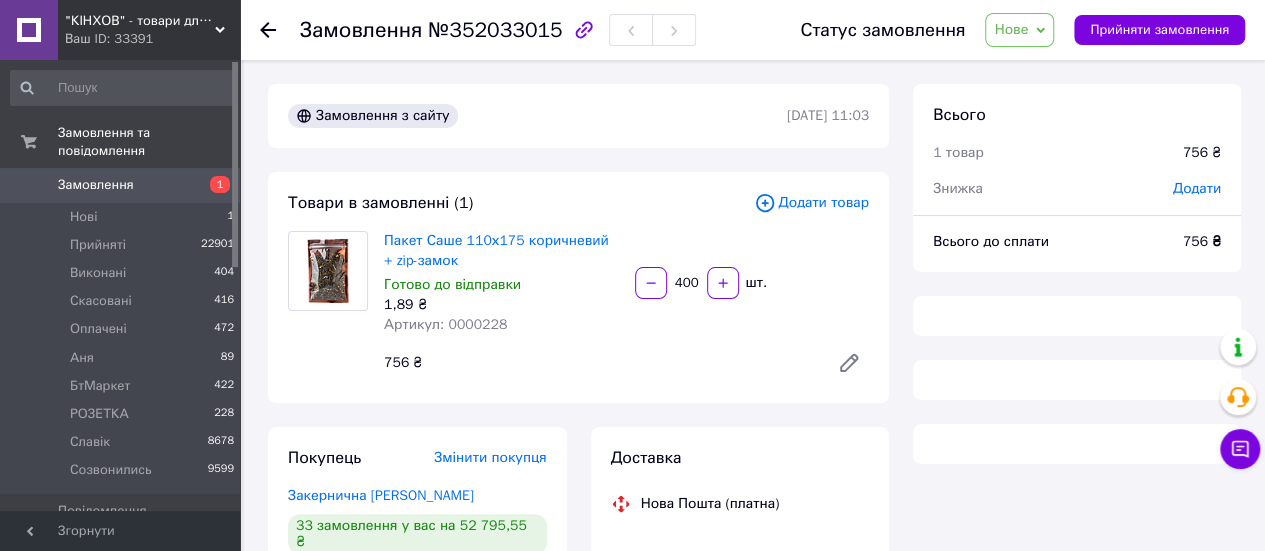 click on "Нове" at bounding box center (1019, 30) 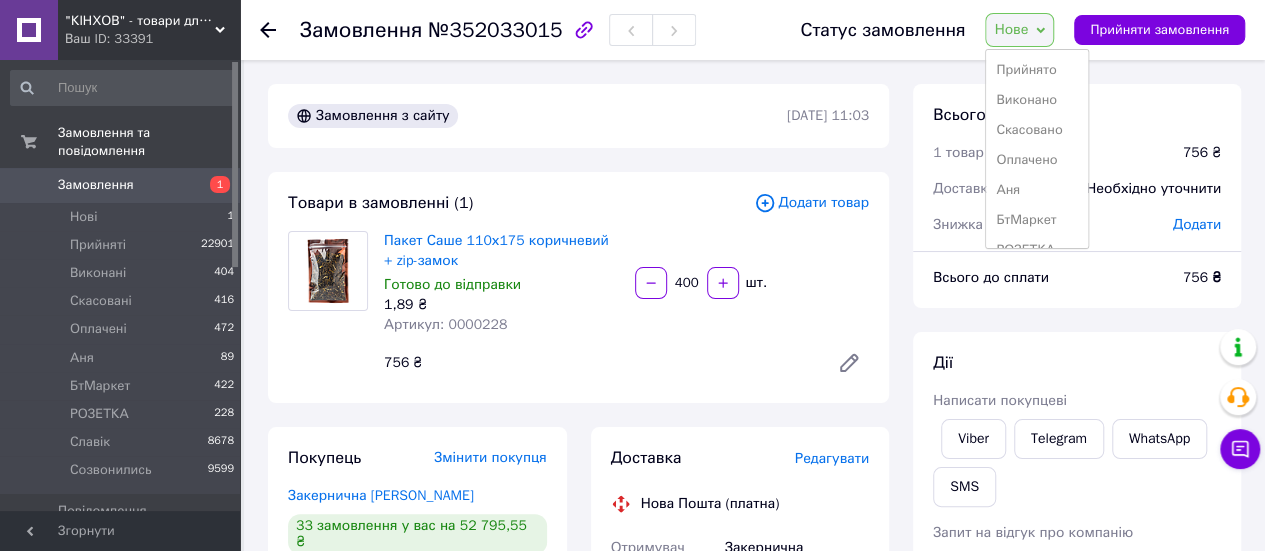 click on "Прийнято" at bounding box center [1037, 70] 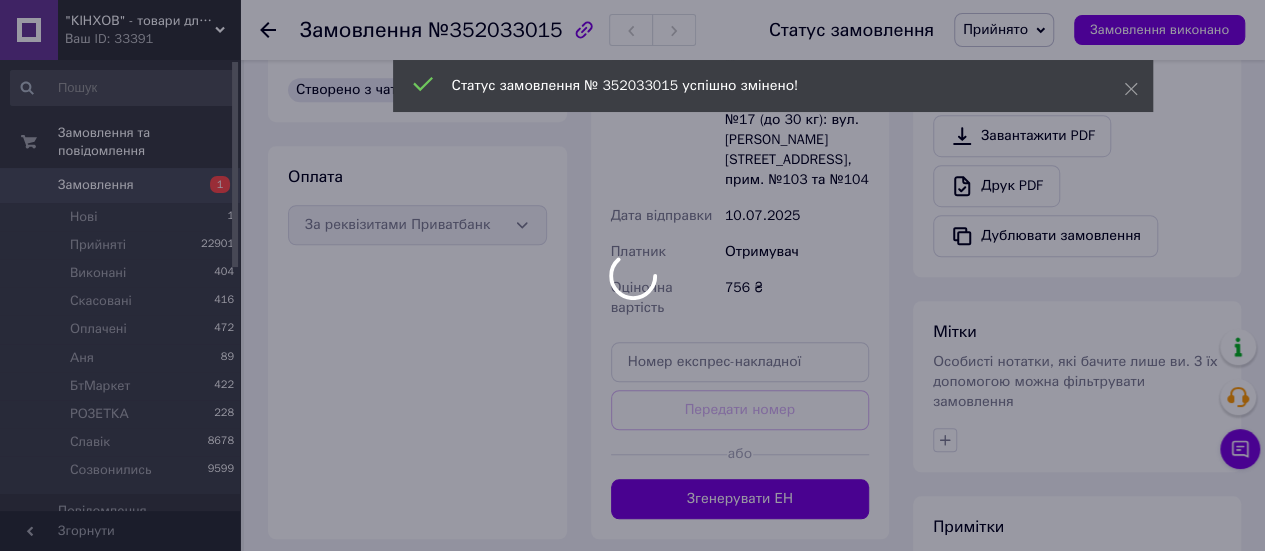 scroll, scrollTop: 400, scrollLeft: 0, axis: vertical 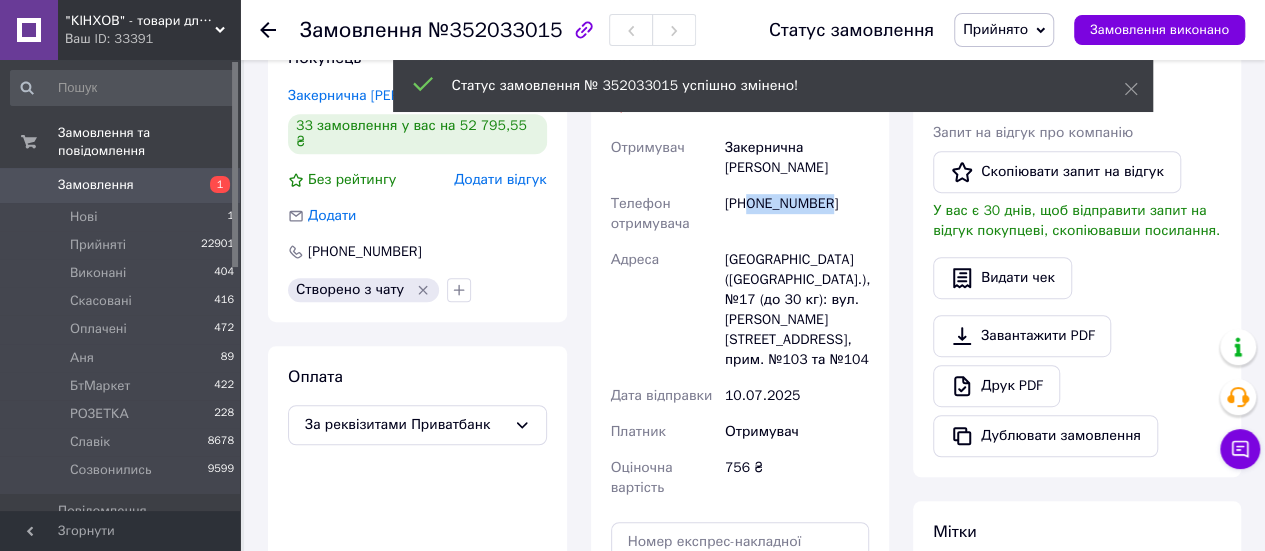 drag, startPoint x: 748, startPoint y: 180, endPoint x: 824, endPoint y: 187, distance: 76.321686 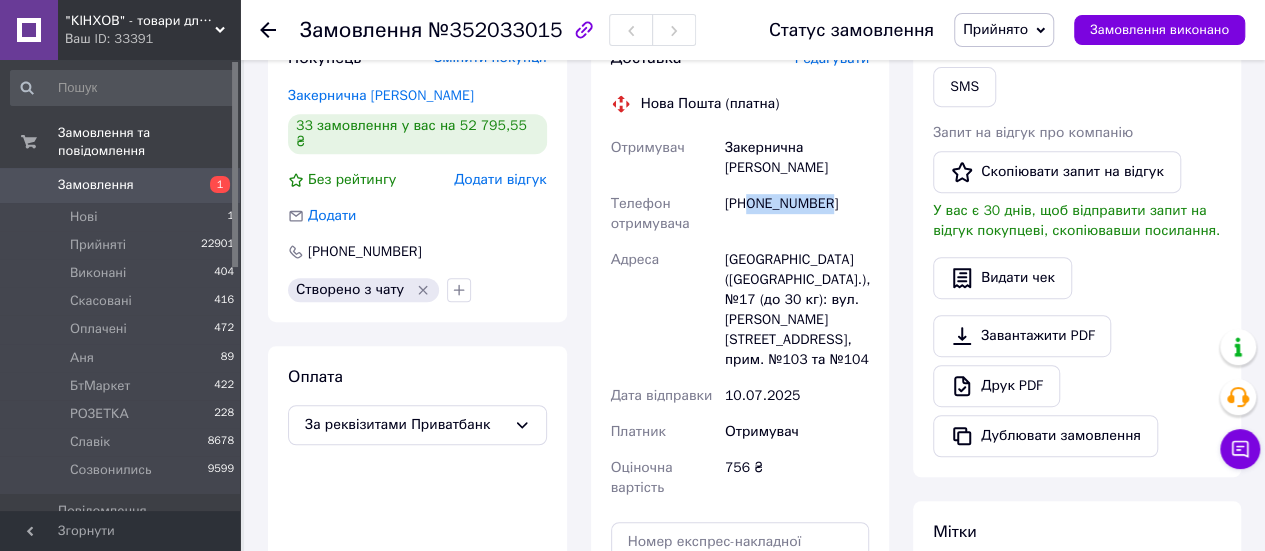 copy on "0988707473" 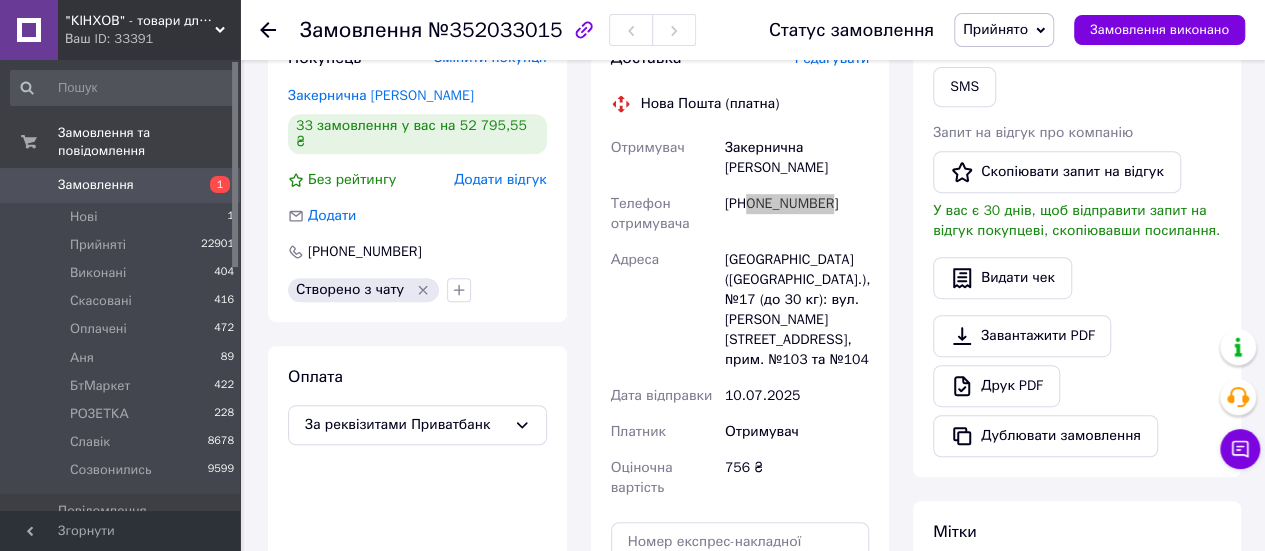 scroll, scrollTop: 0, scrollLeft: 0, axis: both 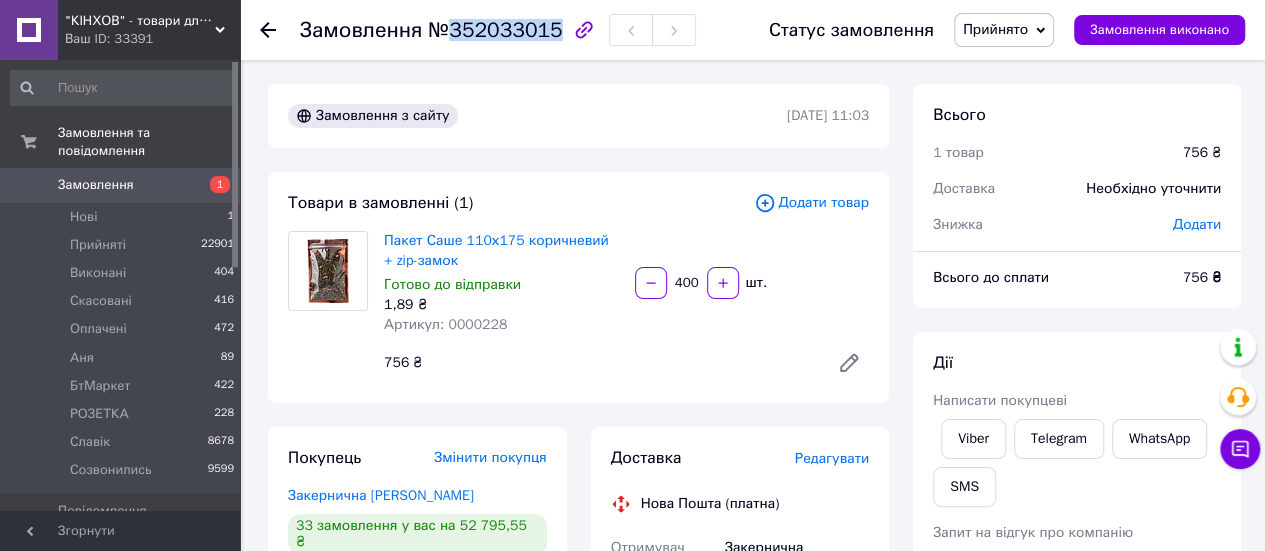 drag, startPoint x: 447, startPoint y: 29, endPoint x: 538, endPoint y: 33, distance: 91.08787 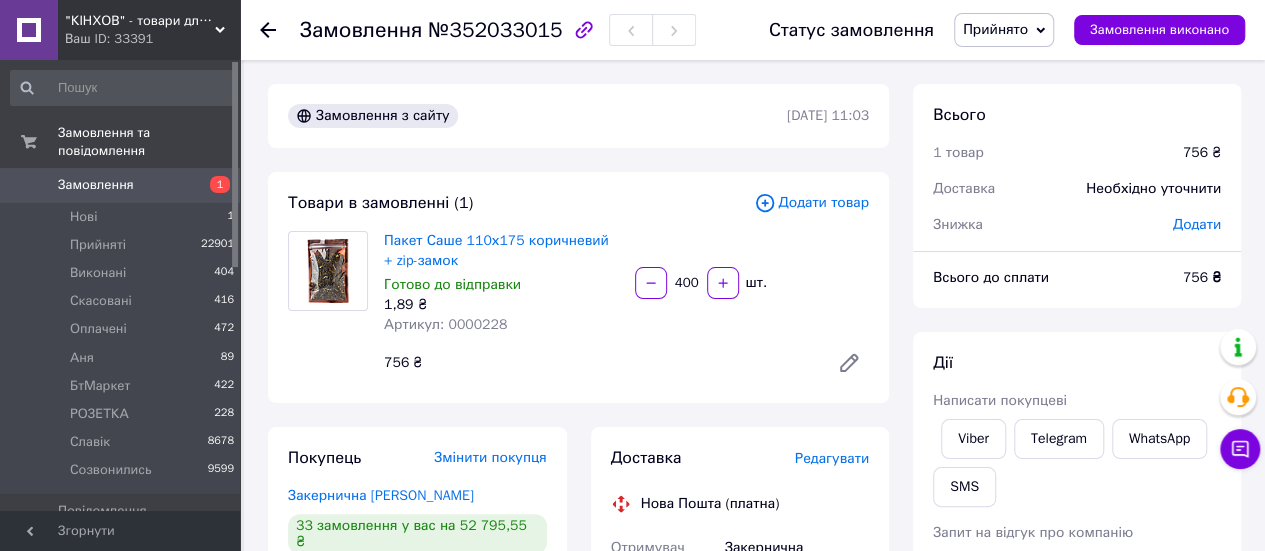 click on "Замовлення №352033015" at bounding box center [498, 30] 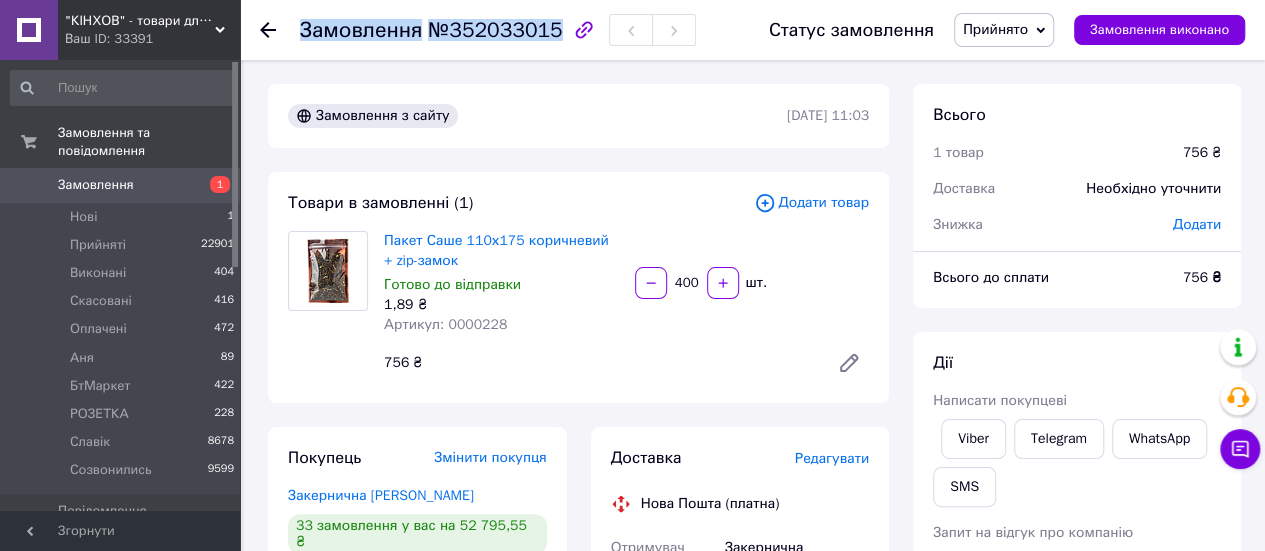 click on "№352033015" at bounding box center (495, 30) 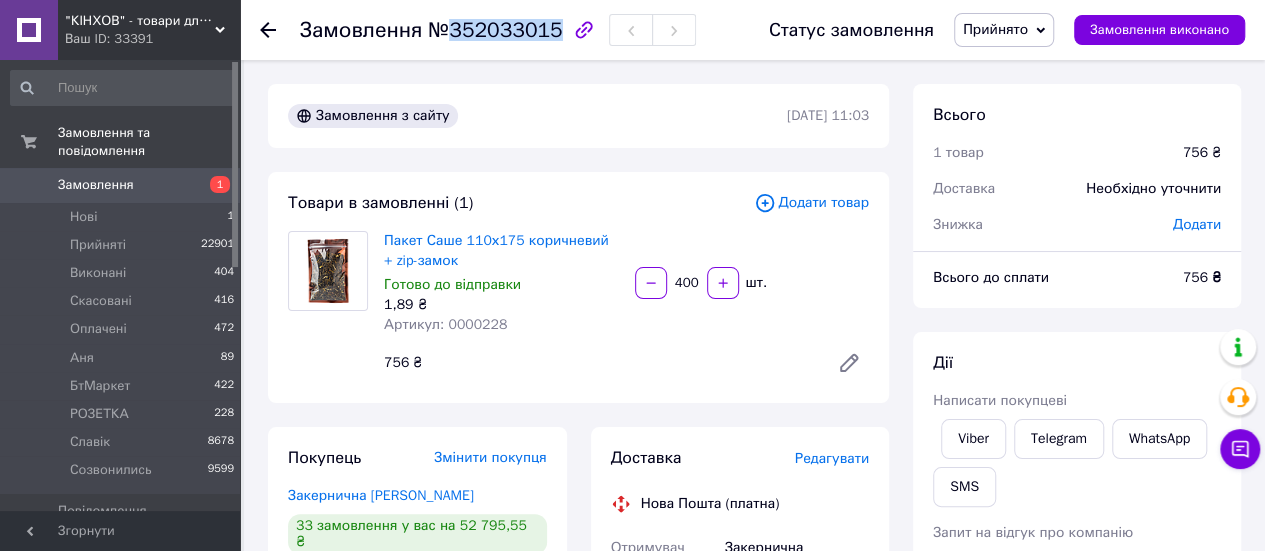 drag, startPoint x: 490, startPoint y: 29, endPoint x: 547, endPoint y: 32, distance: 57.07889 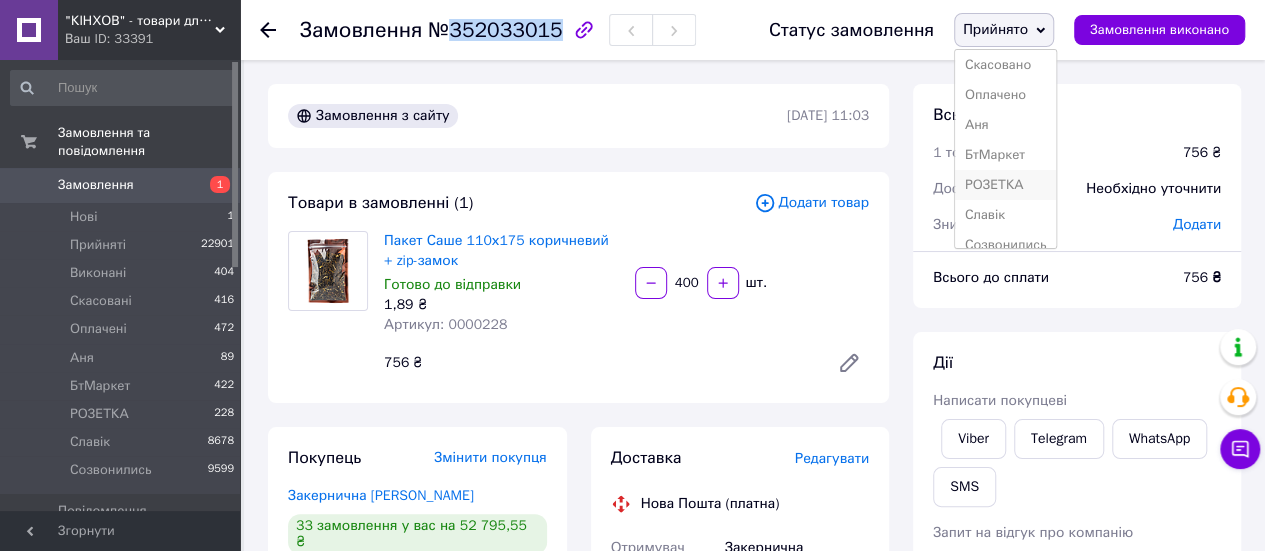 scroll, scrollTop: 51, scrollLeft: 0, axis: vertical 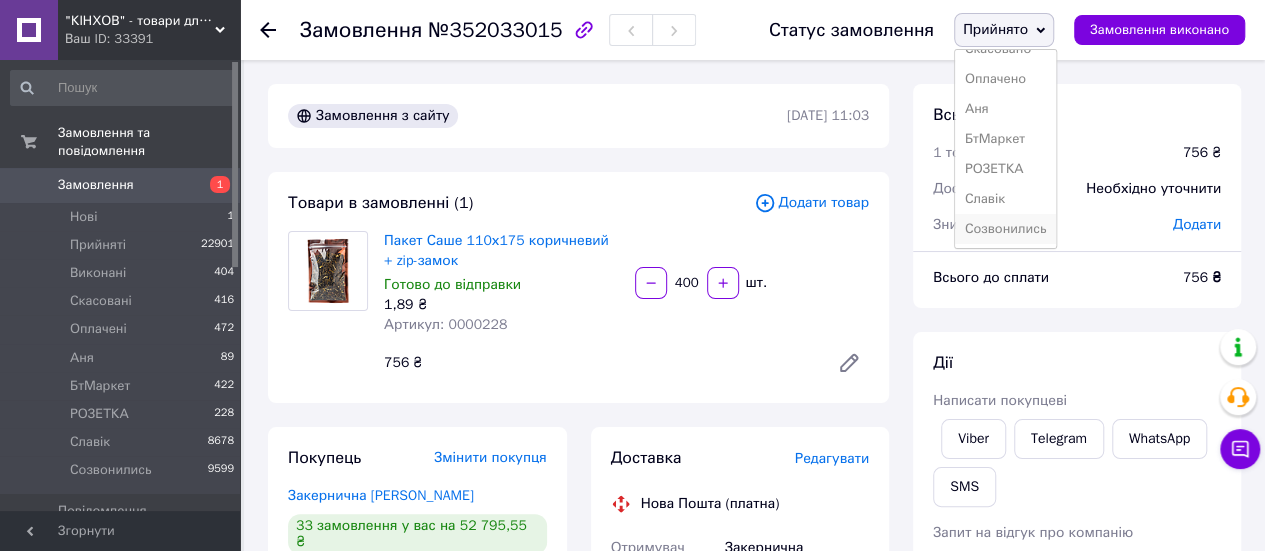 click on "Созвонились" at bounding box center [1006, 229] 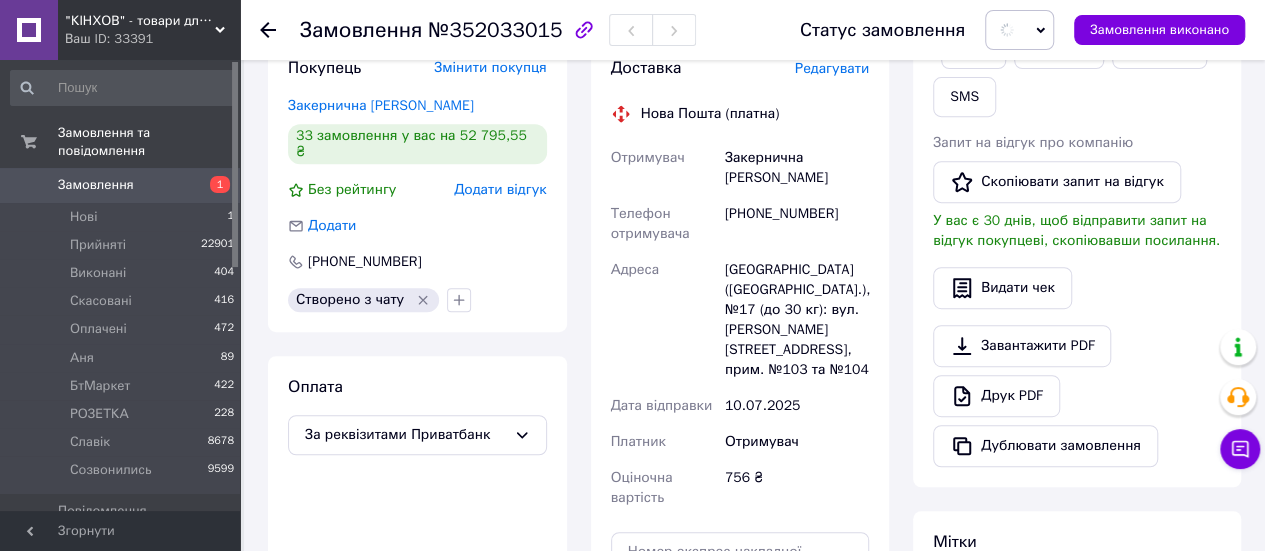 scroll, scrollTop: 400, scrollLeft: 0, axis: vertical 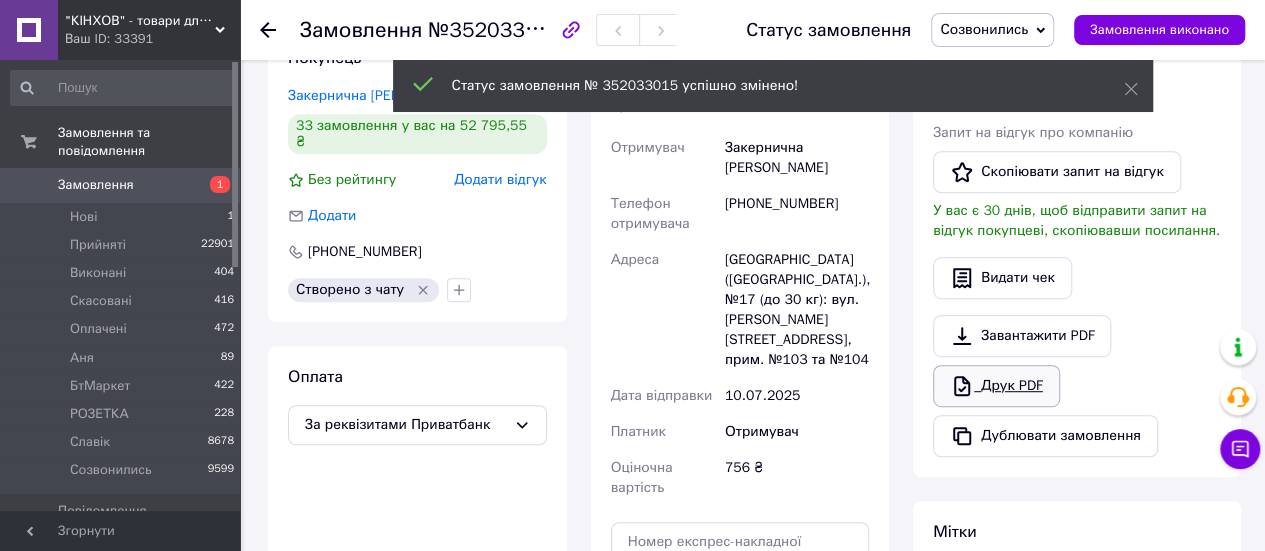 click on "Друк PDF" at bounding box center [996, 386] 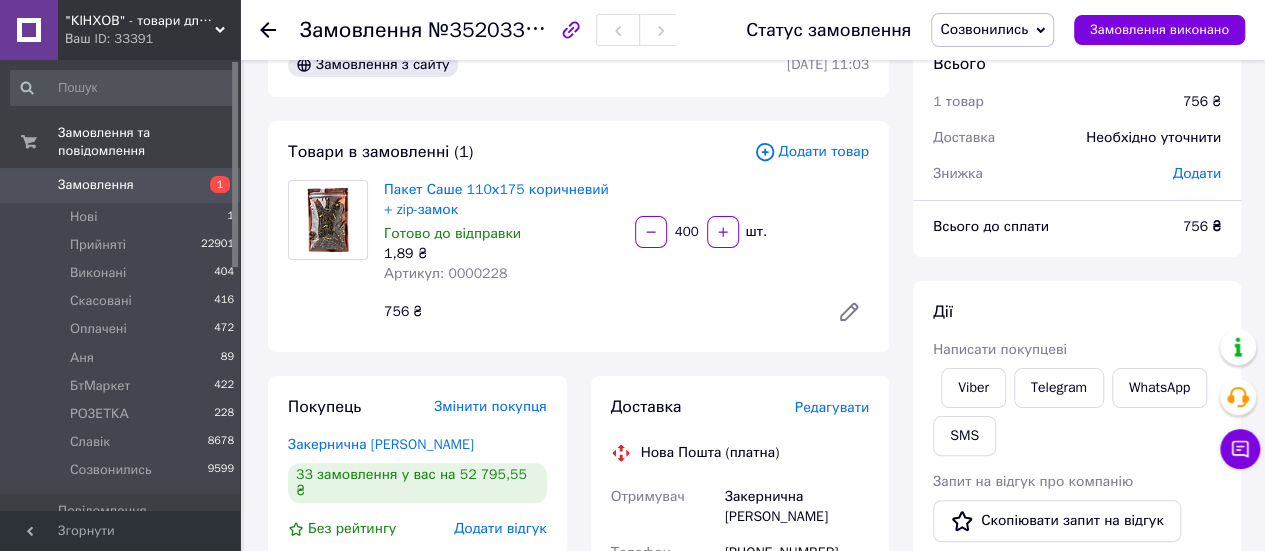 scroll, scrollTop: 0, scrollLeft: 0, axis: both 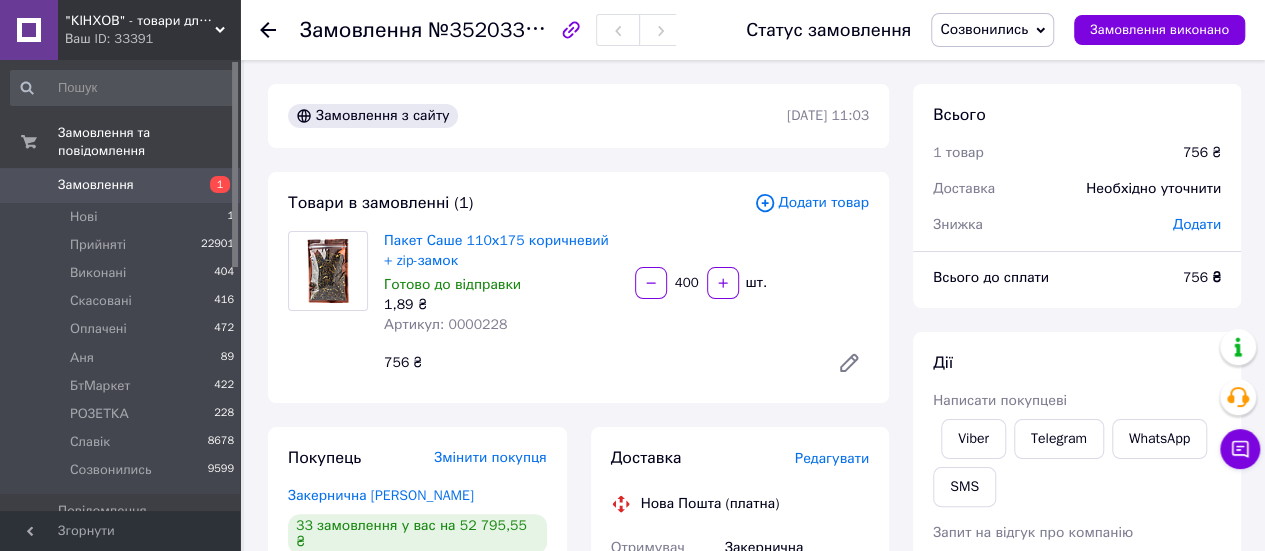 click on "Замовлення" at bounding box center (96, 185) 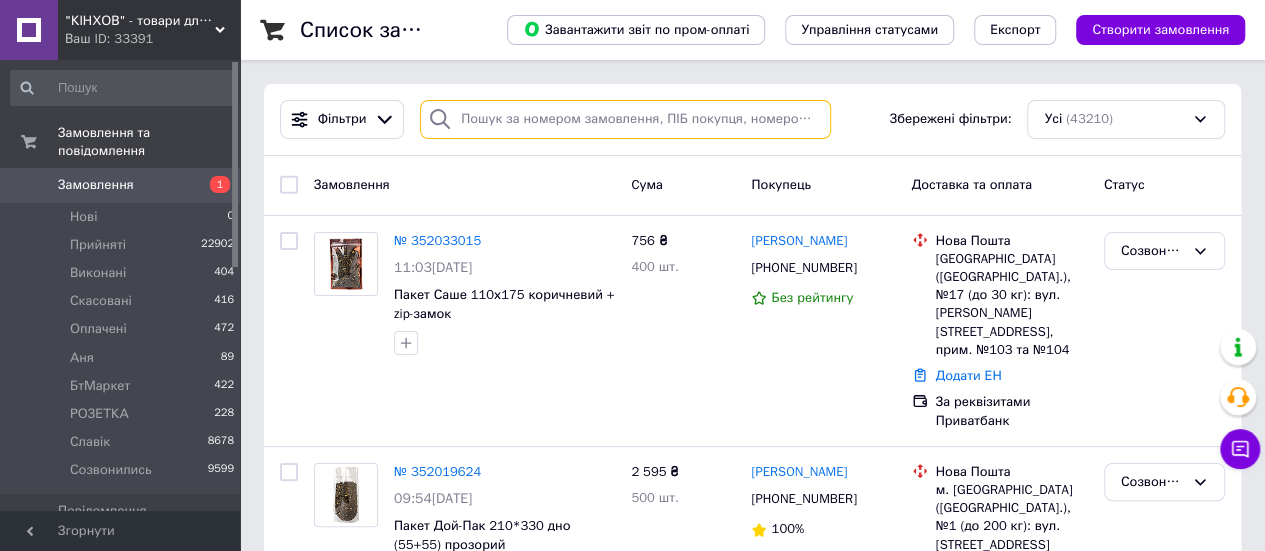 click at bounding box center (625, 119) 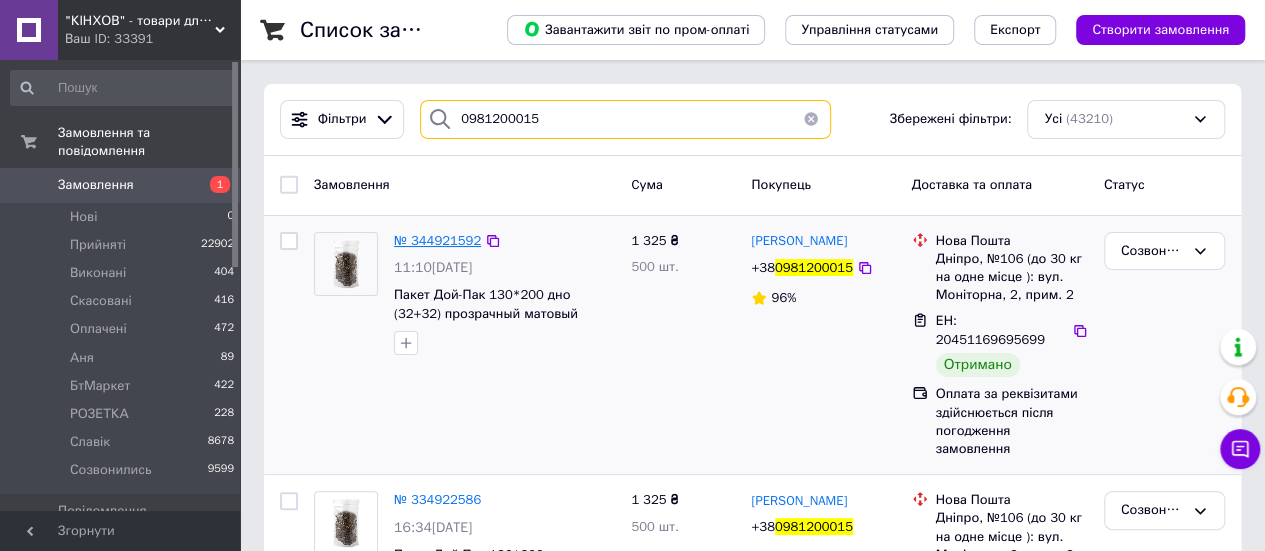 type on "0981200015" 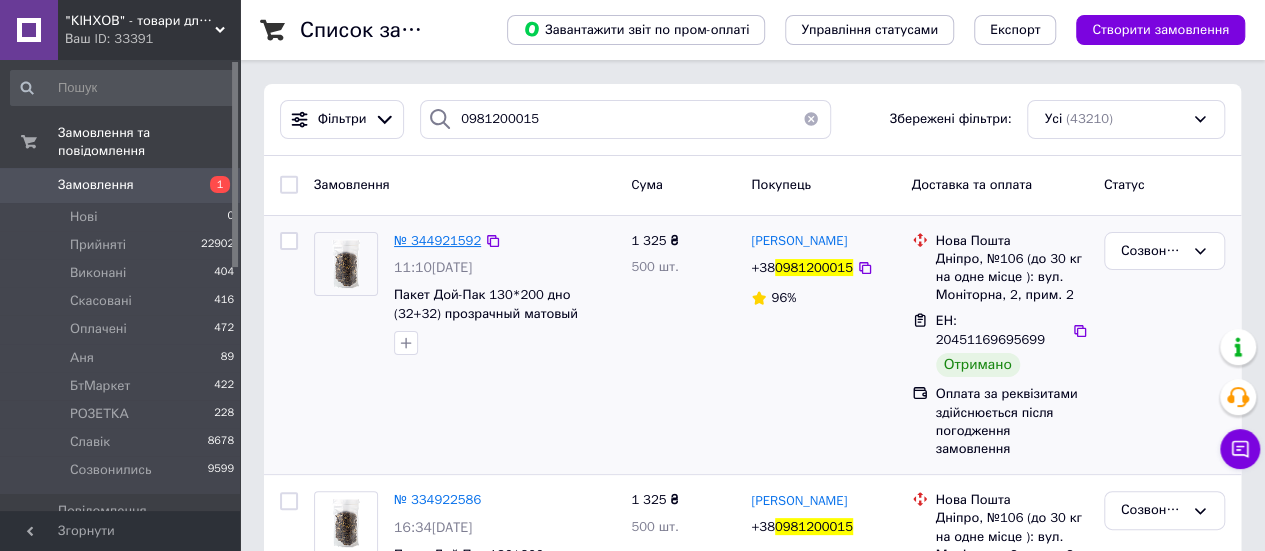 click on "№ 344921592" at bounding box center [437, 240] 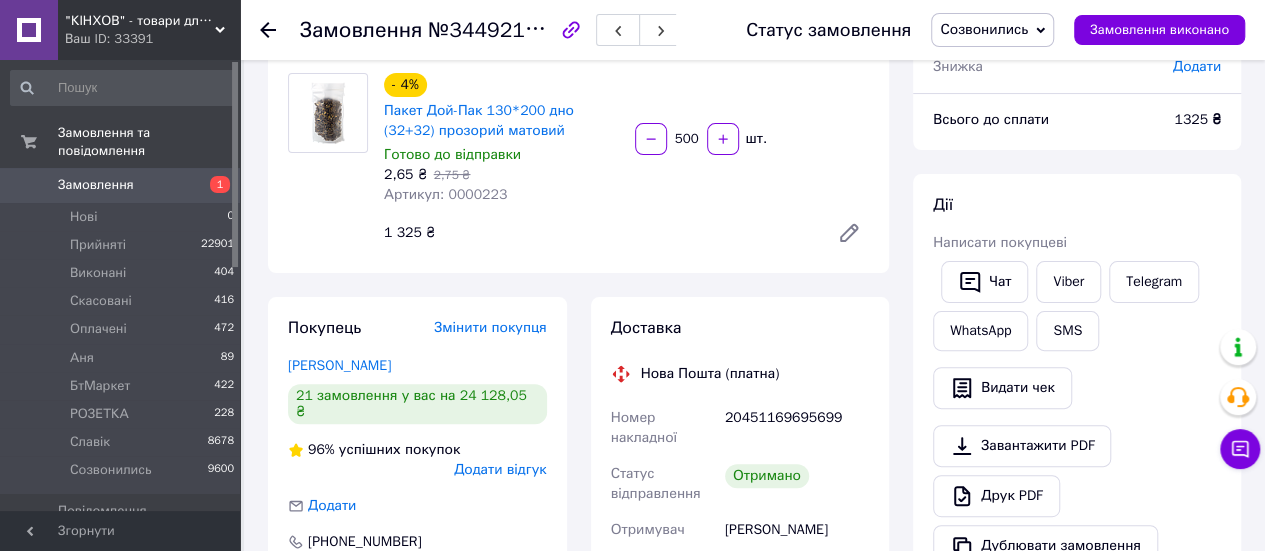 scroll, scrollTop: 379, scrollLeft: 0, axis: vertical 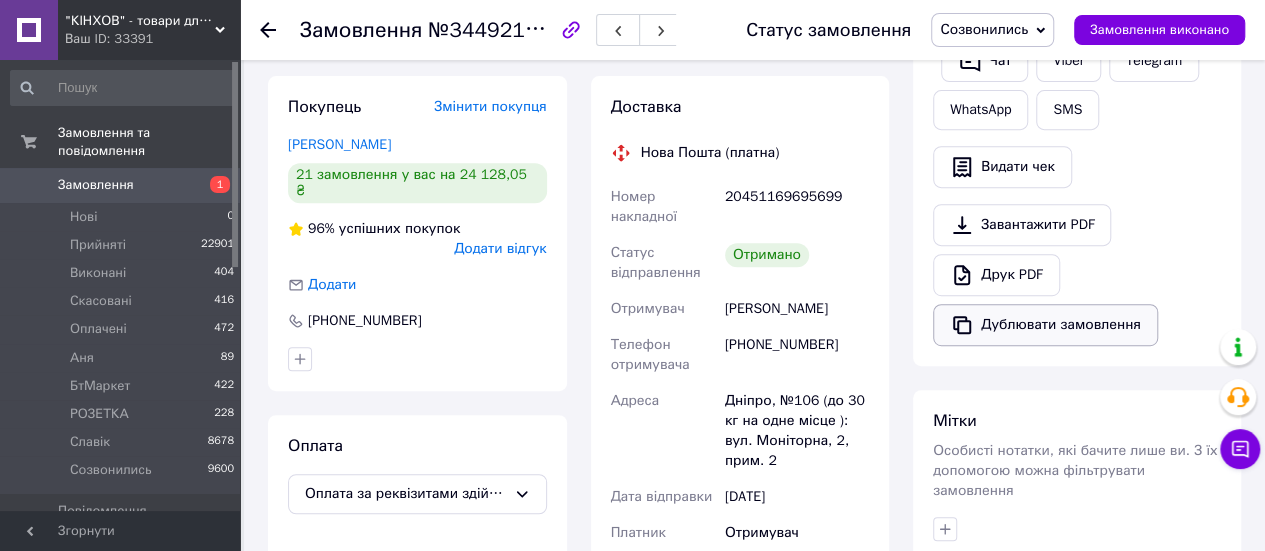click on "Дублювати замовлення" at bounding box center [1045, 325] 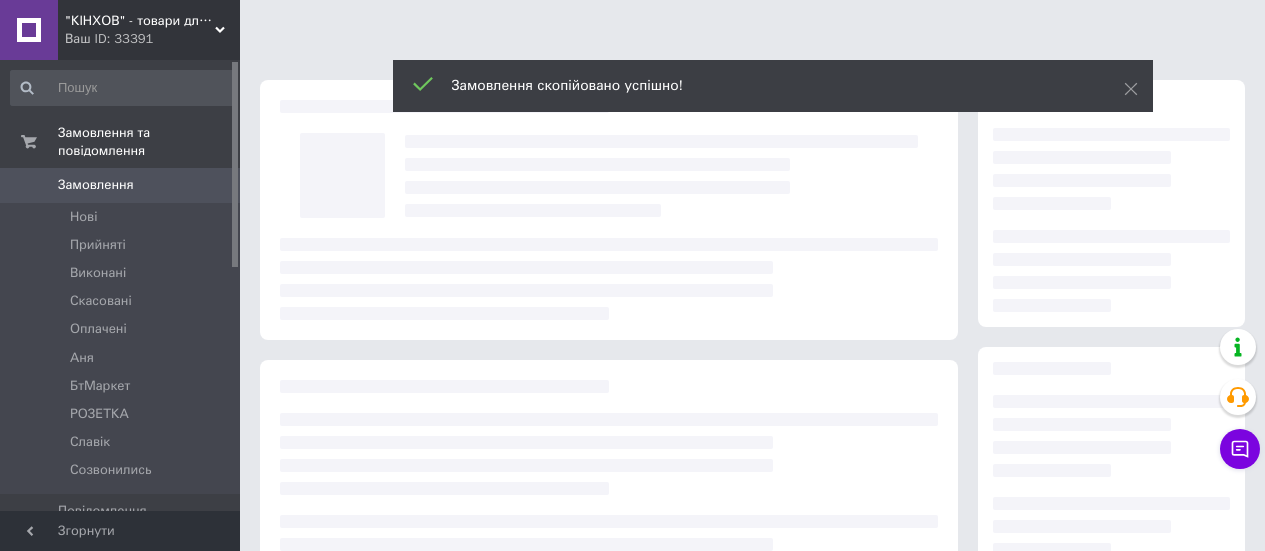 scroll, scrollTop: 0, scrollLeft: 0, axis: both 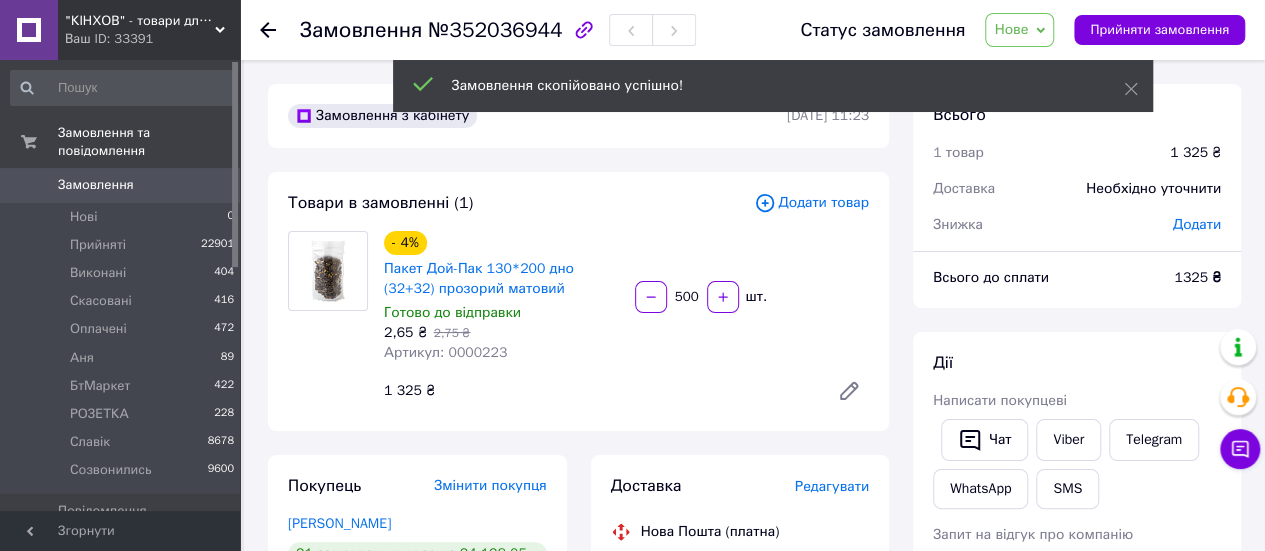 click on "Нове" at bounding box center [1011, 29] 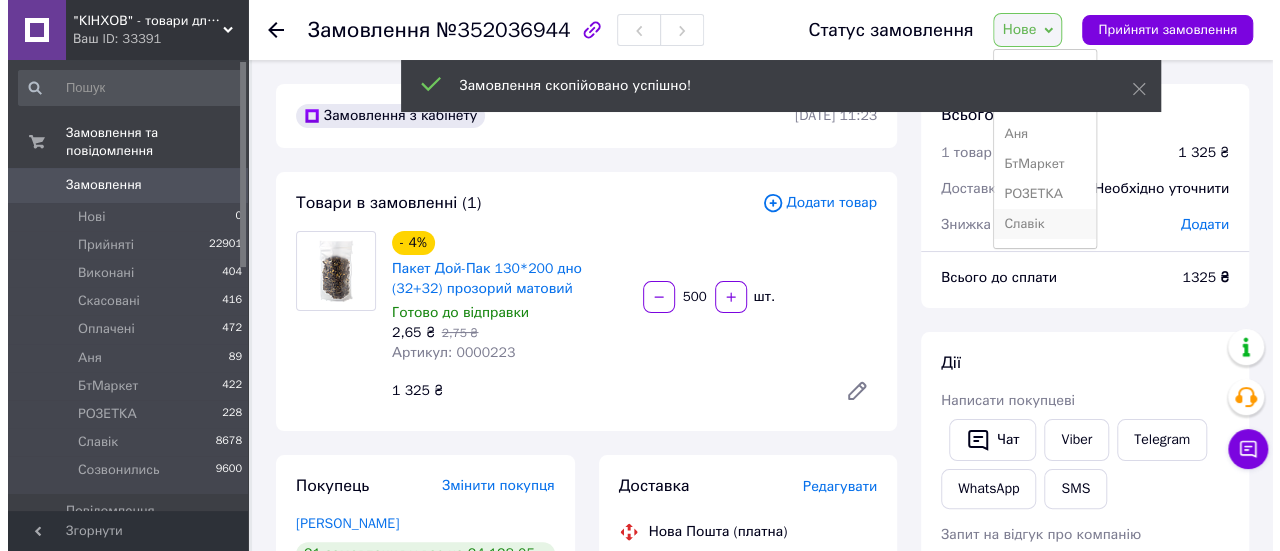 scroll, scrollTop: 81, scrollLeft: 0, axis: vertical 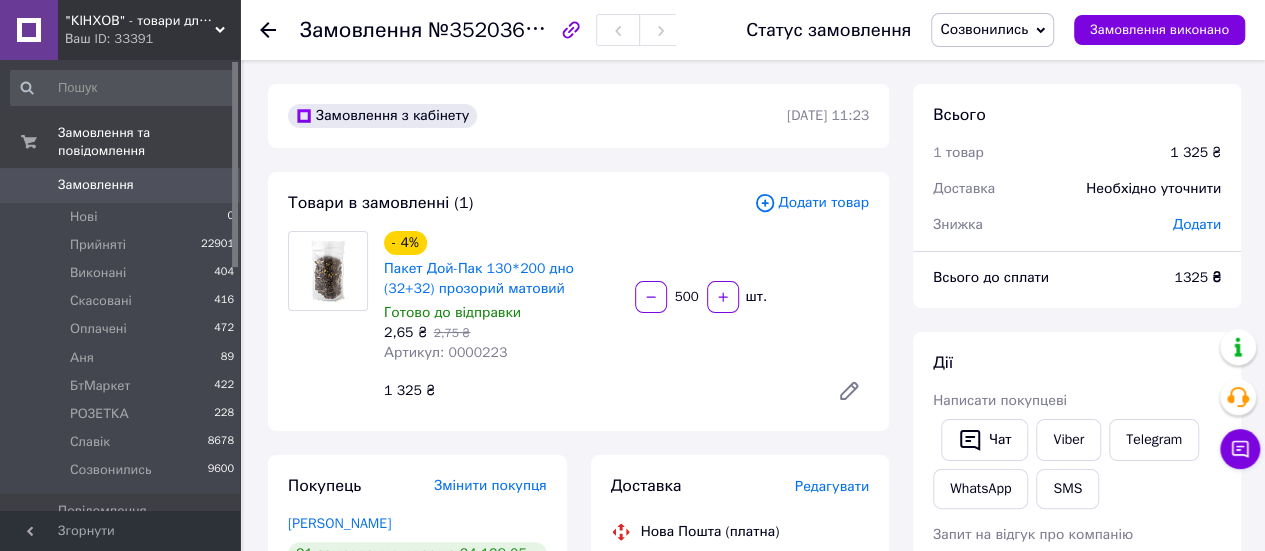 click on "Додати товар" at bounding box center [811, 203] 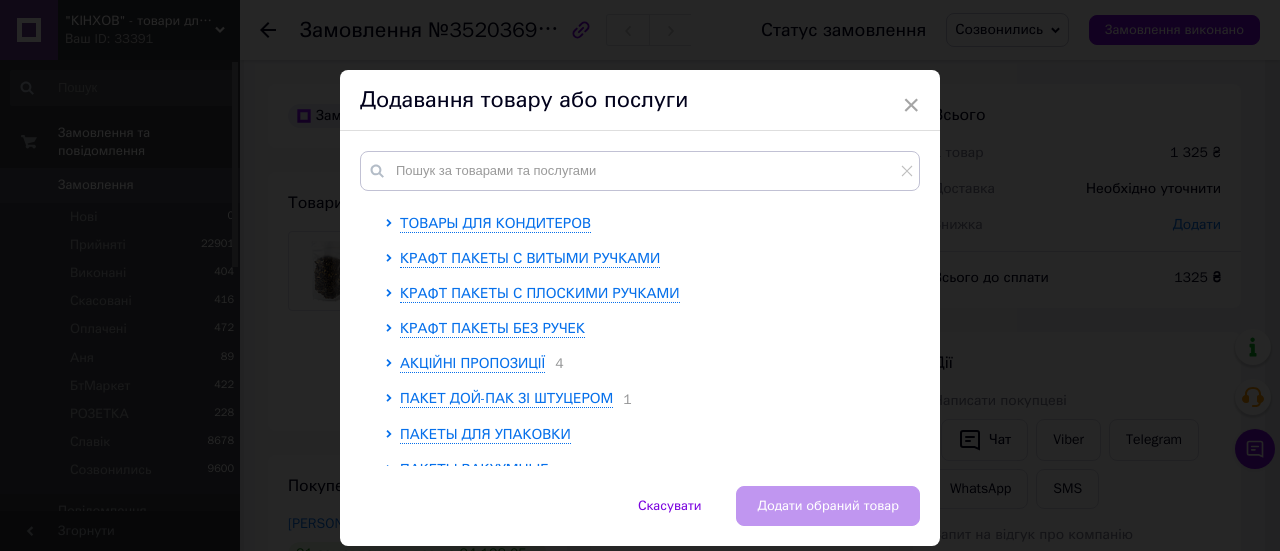 scroll, scrollTop: 300, scrollLeft: 0, axis: vertical 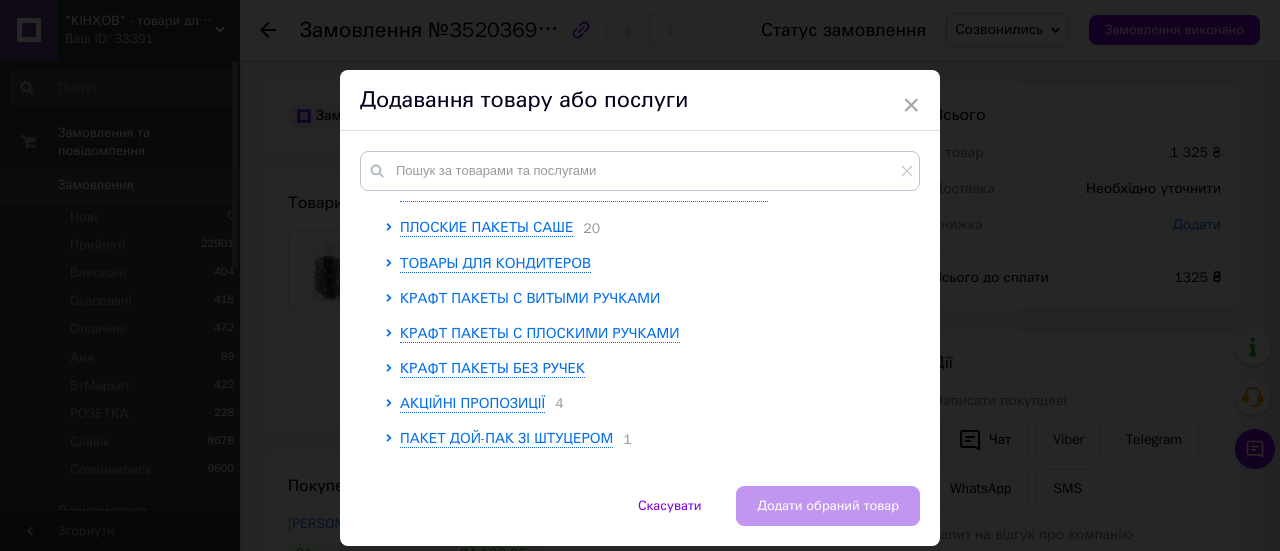 click 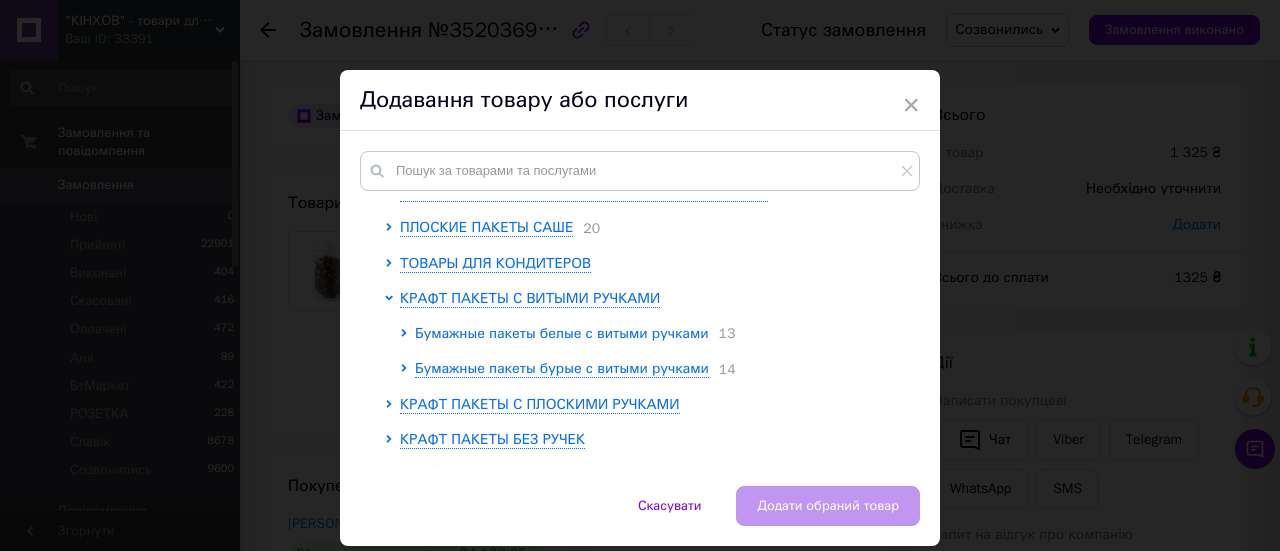 click 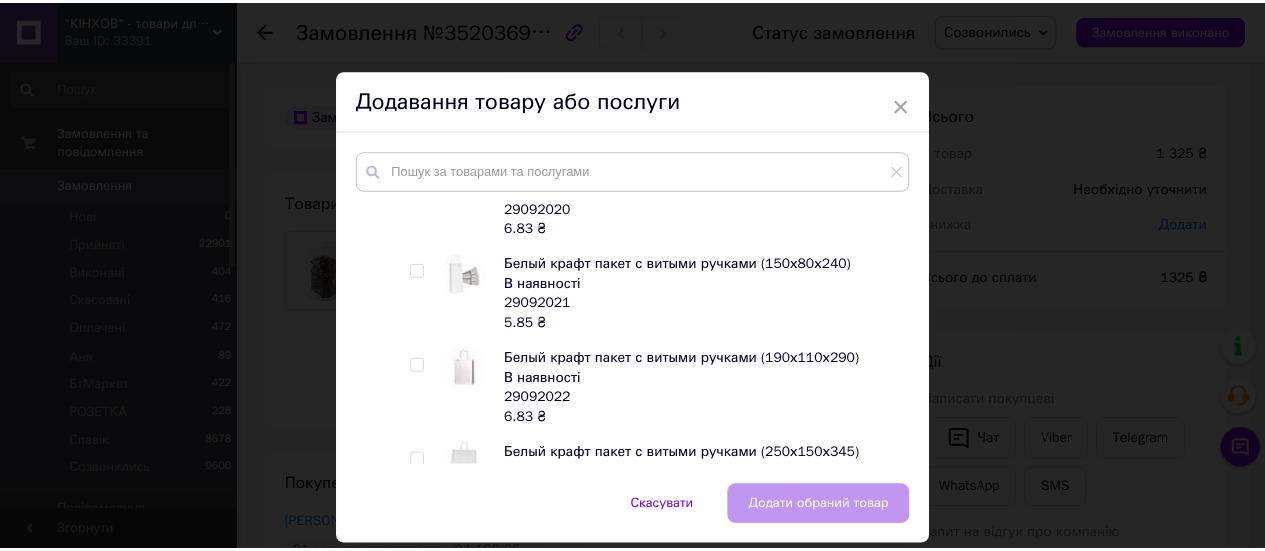 scroll, scrollTop: 600, scrollLeft: 0, axis: vertical 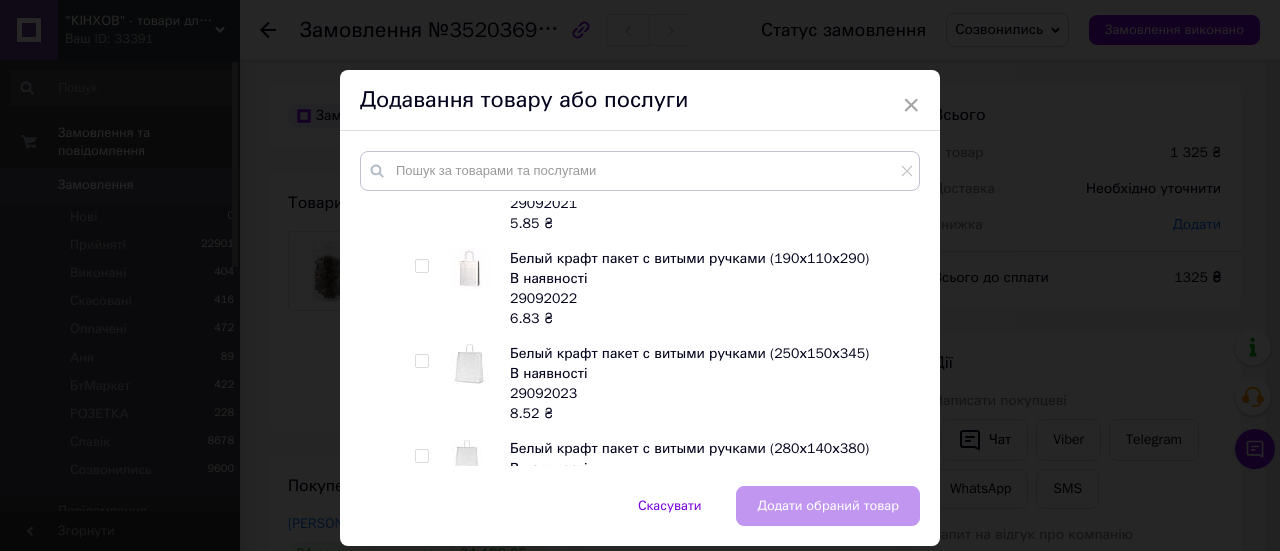 click at bounding box center (421, 266) 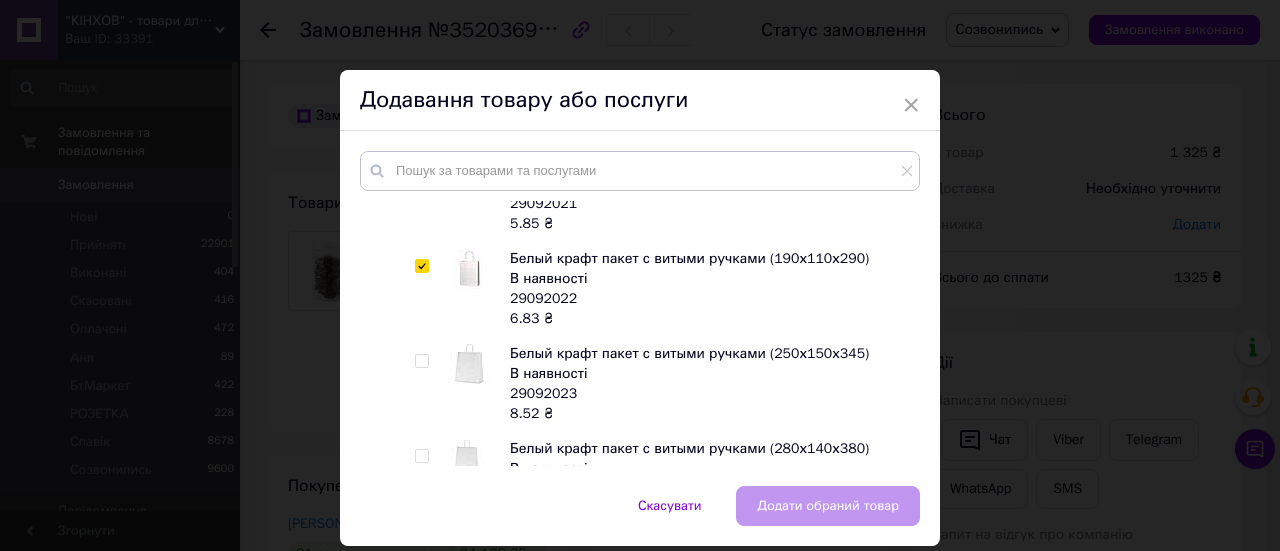 checkbox on "true" 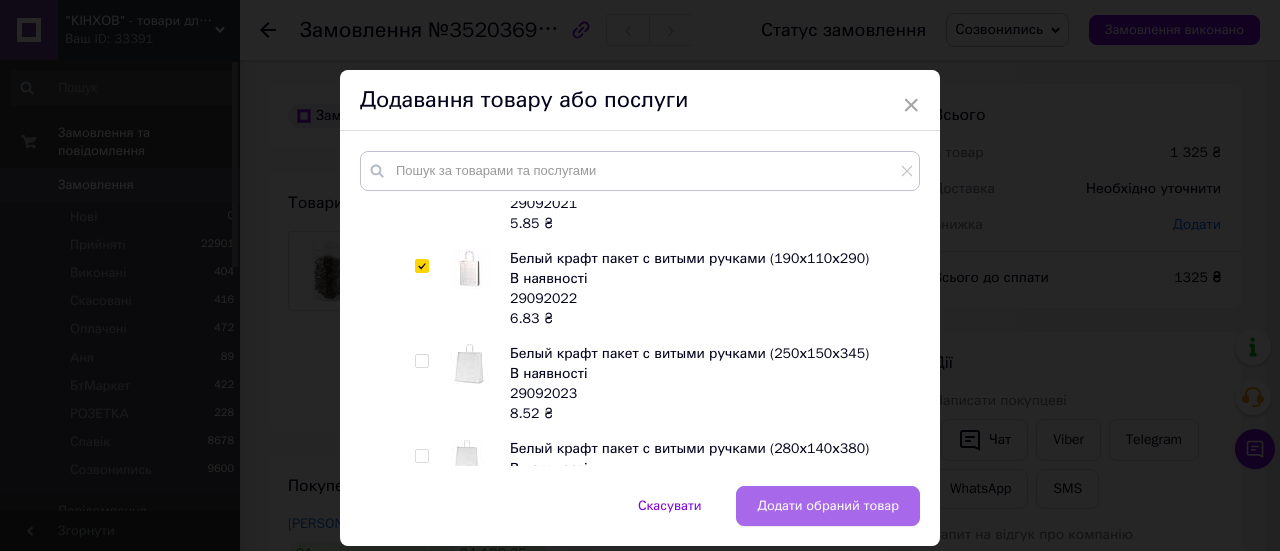 click on "Додати обраний товар" at bounding box center (828, 506) 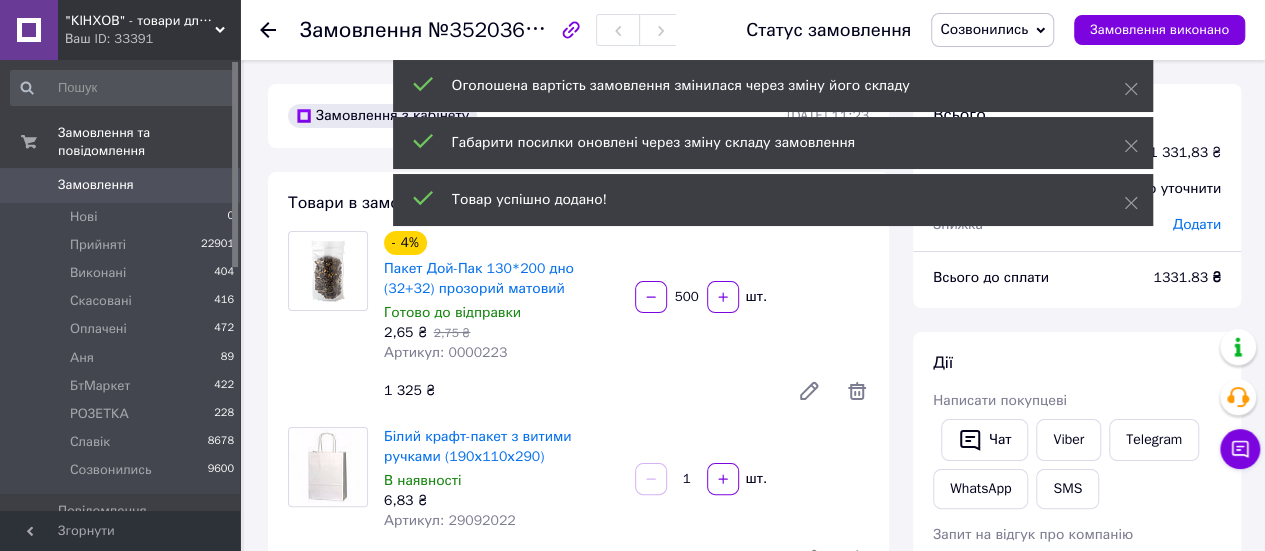 drag, startPoint x: 687, startPoint y: 473, endPoint x: 677, endPoint y: 474, distance: 10.049875 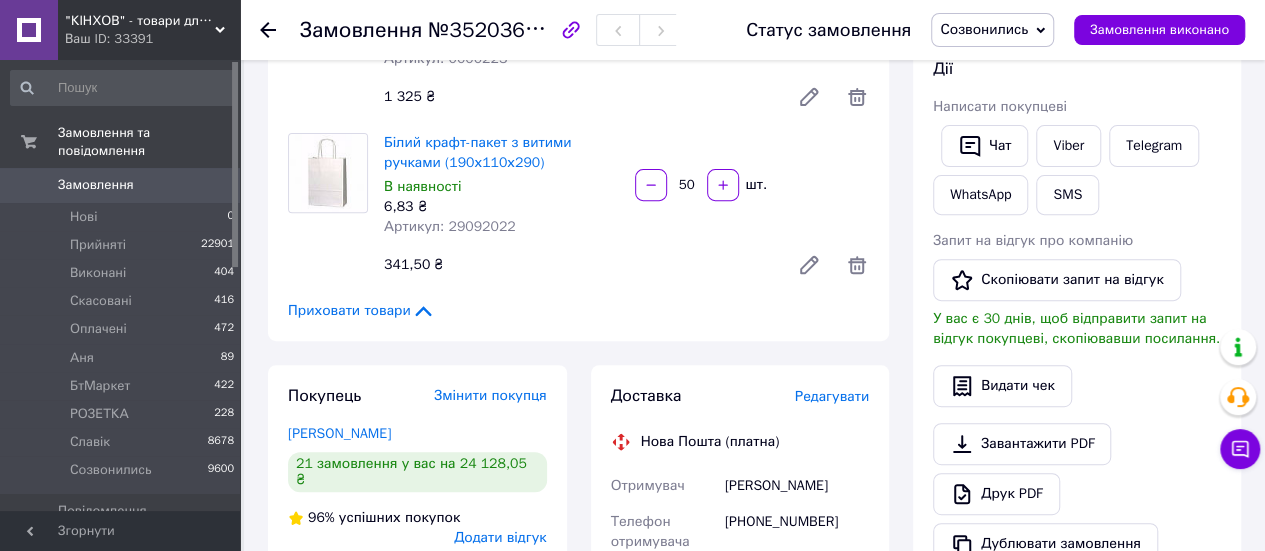 scroll, scrollTop: 400, scrollLeft: 0, axis: vertical 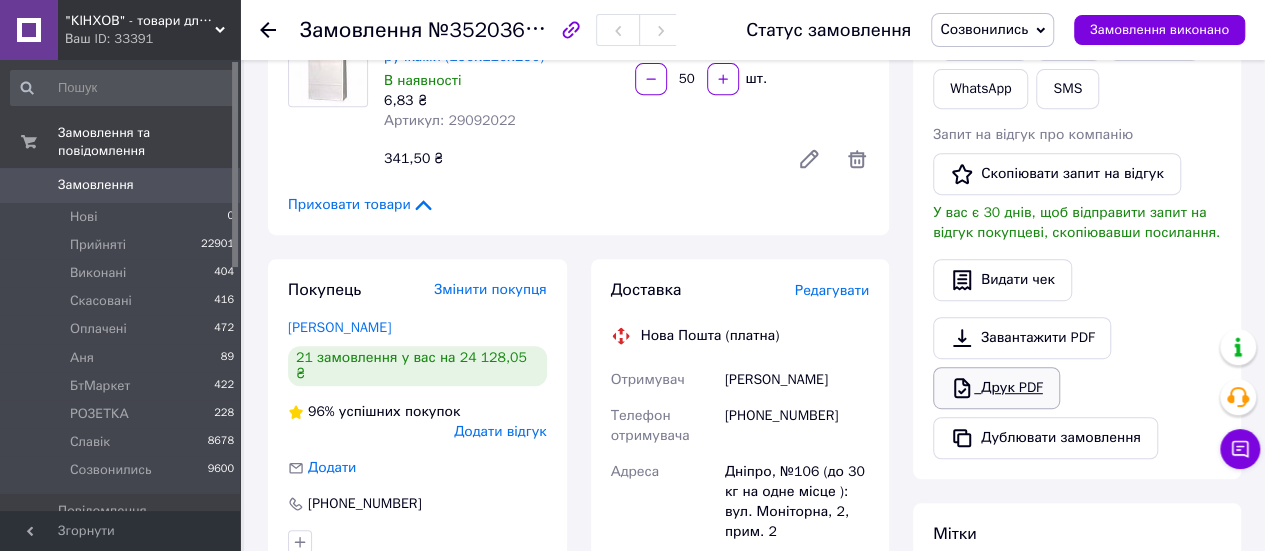 type on "50" 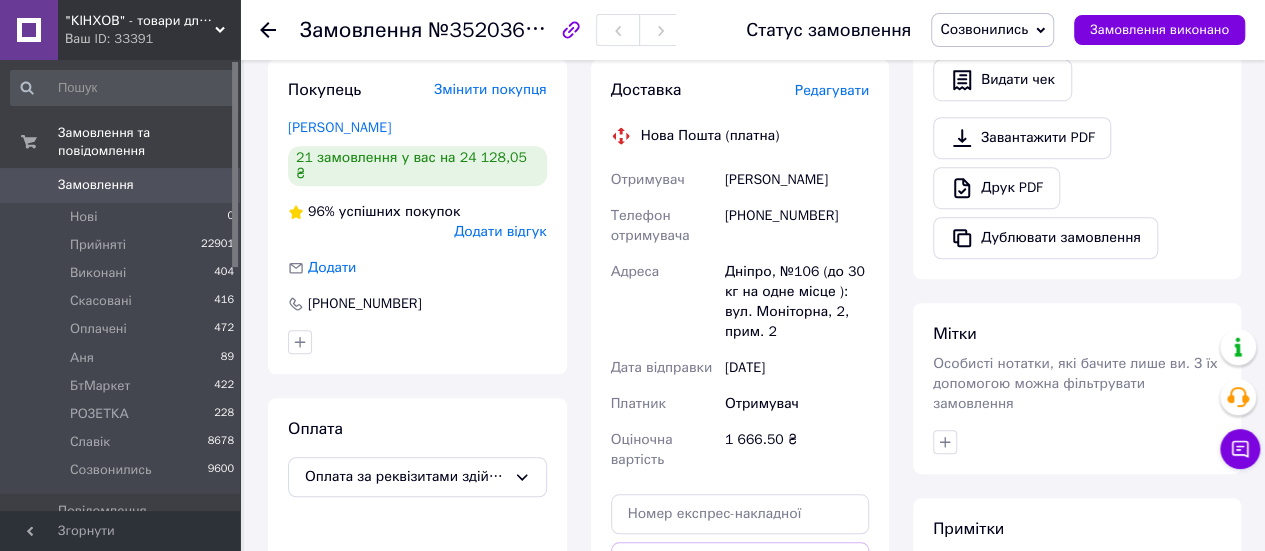 scroll, scrollTop: 0, scrollLeft: 0, axis: both 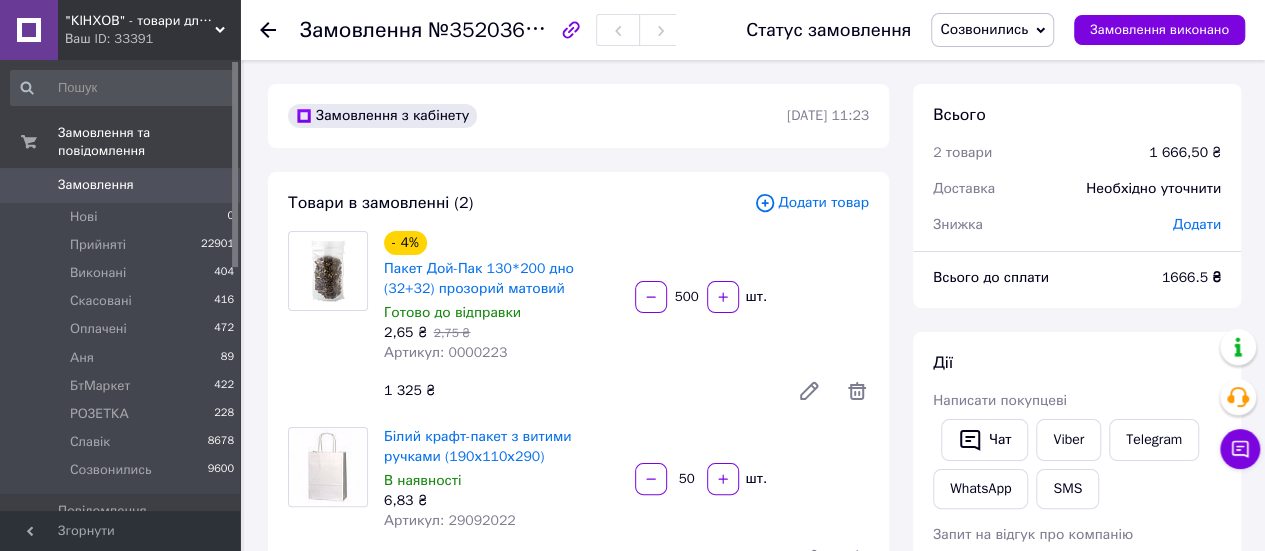 click on "Замовлення" at bounding box center (96, 185) 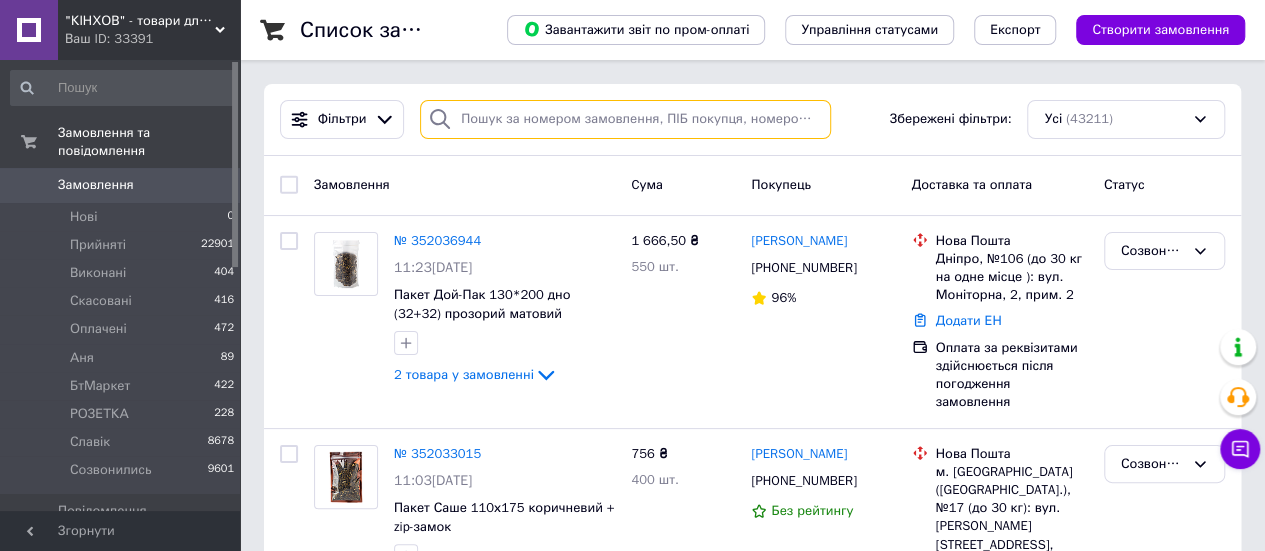 click at bounding box center (625, 119) 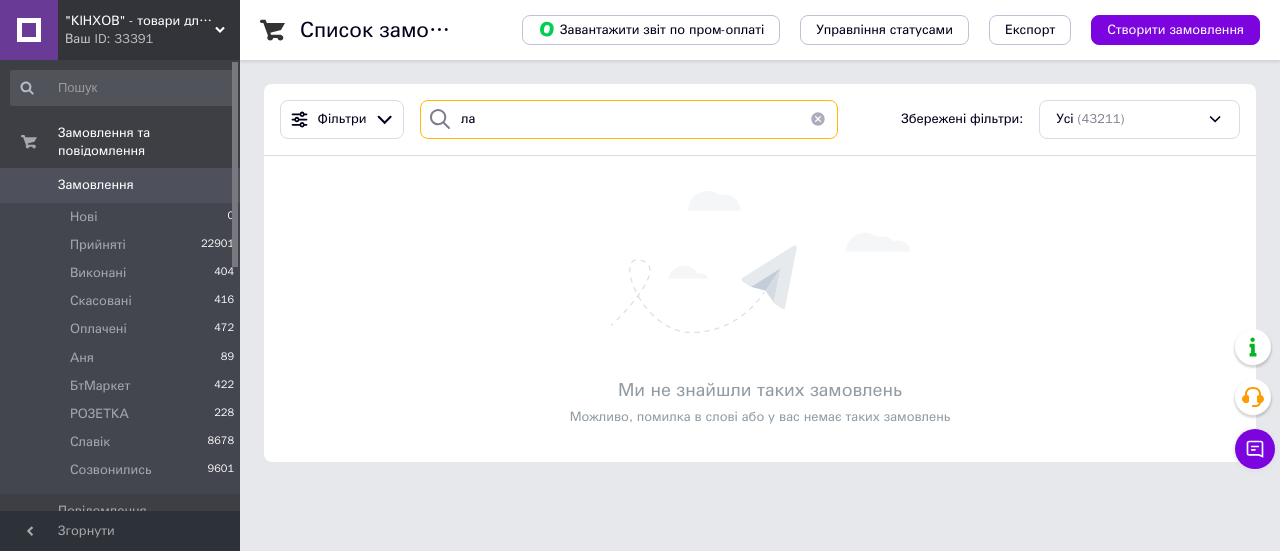 type on "л" 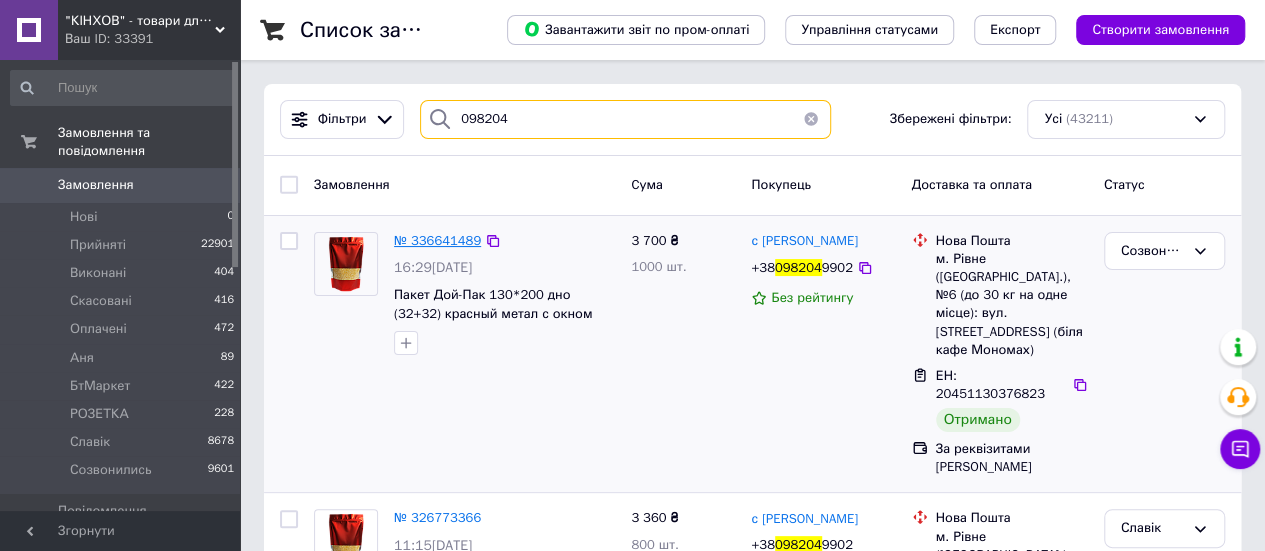 type on "098204" 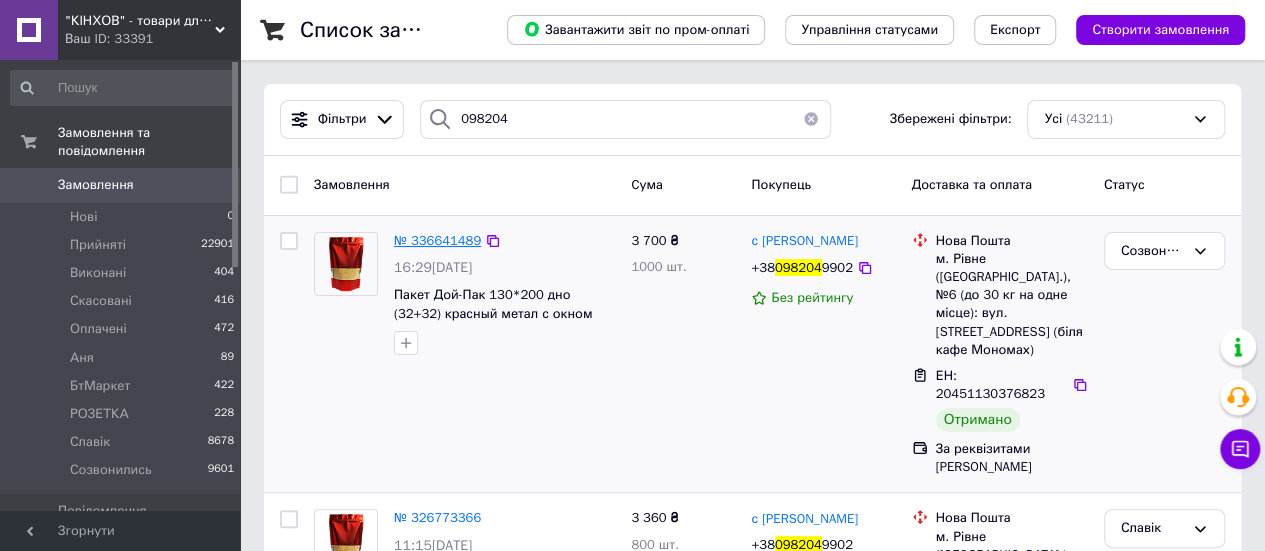 click on "№ 336641489" at bounding box center [437, 240] 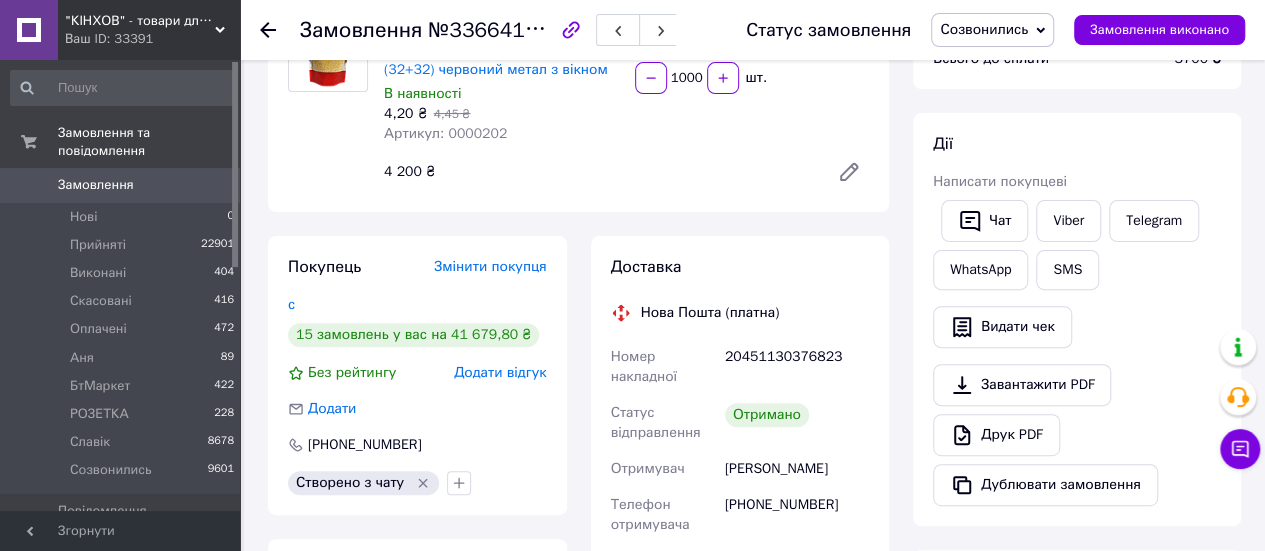 scroll, scrollTop: 500, scrollLeft: 0, axis: vertical 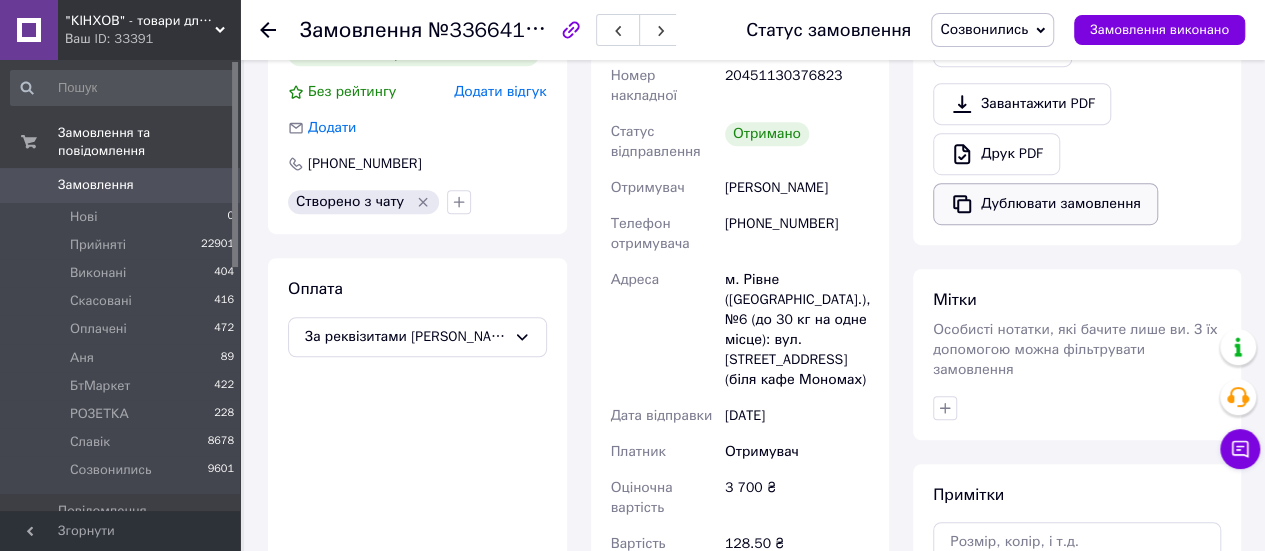 click on "Дублювати замовлення" at bounding box center [1045, 204] 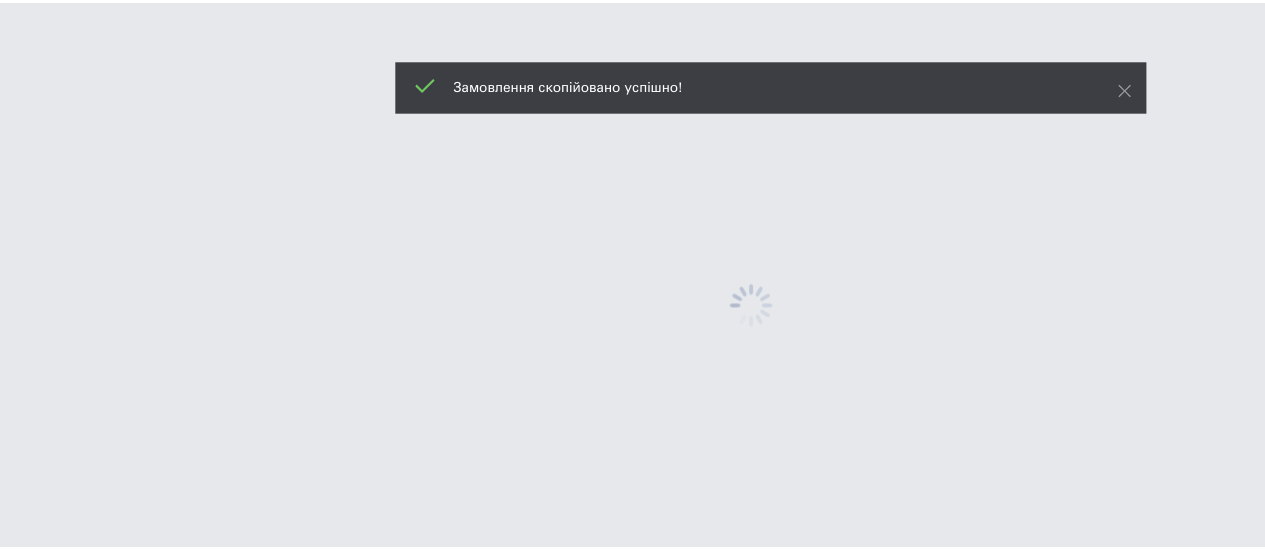 scroll, scrollTop: 0, scrollLeft: 0, axis: both 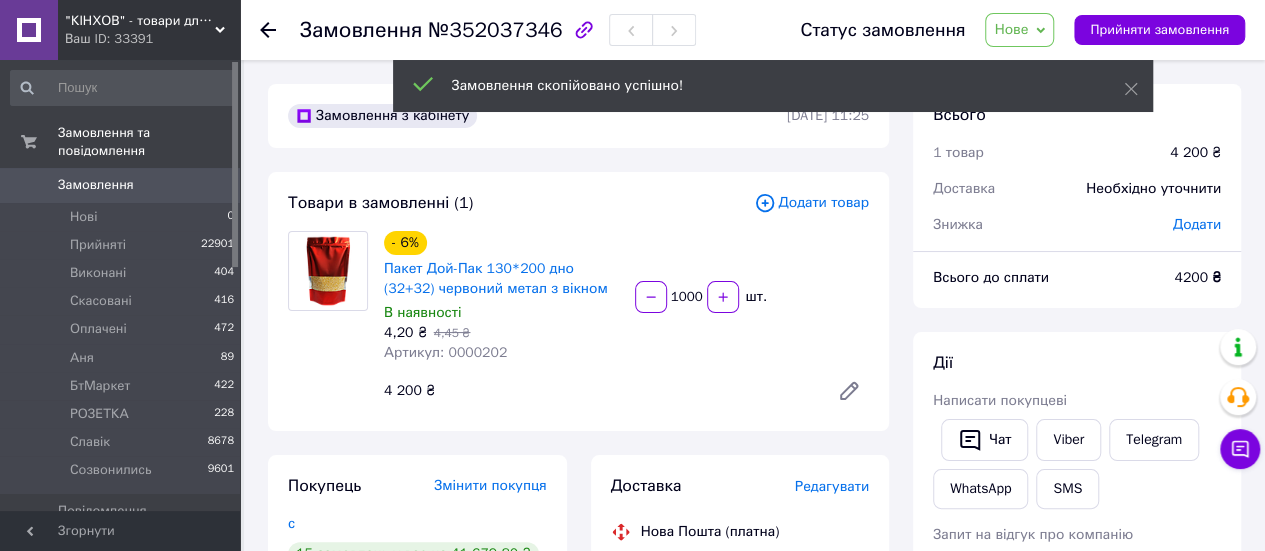 drag, startPoint x: 686, startPoint y: 299, endPoint x: 668, endPoint y: 300, distance: 18.027756 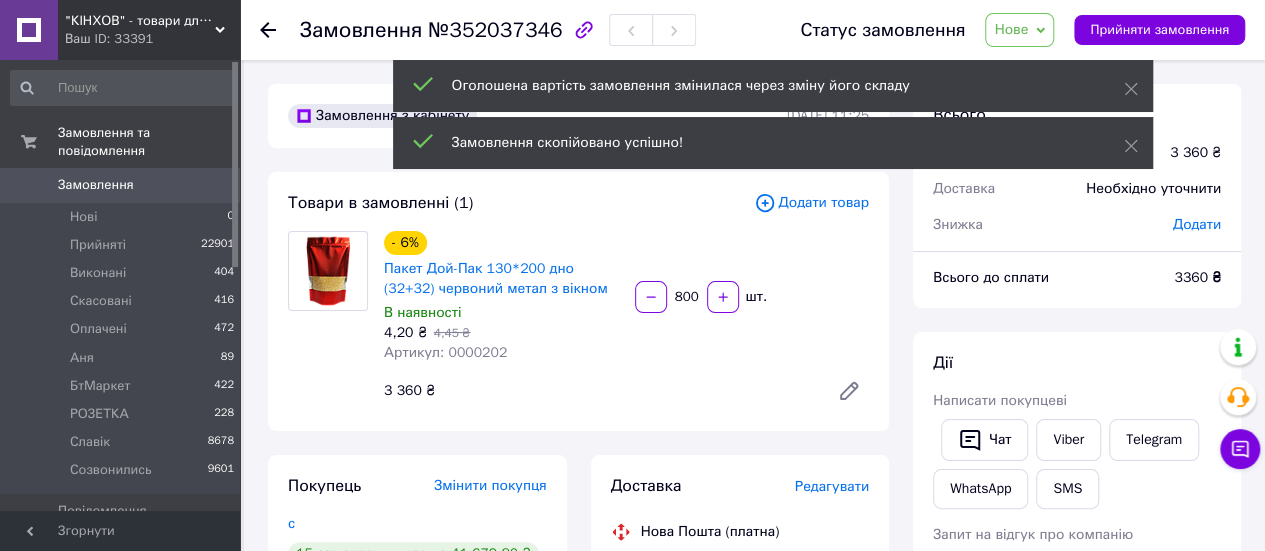 type on "800" 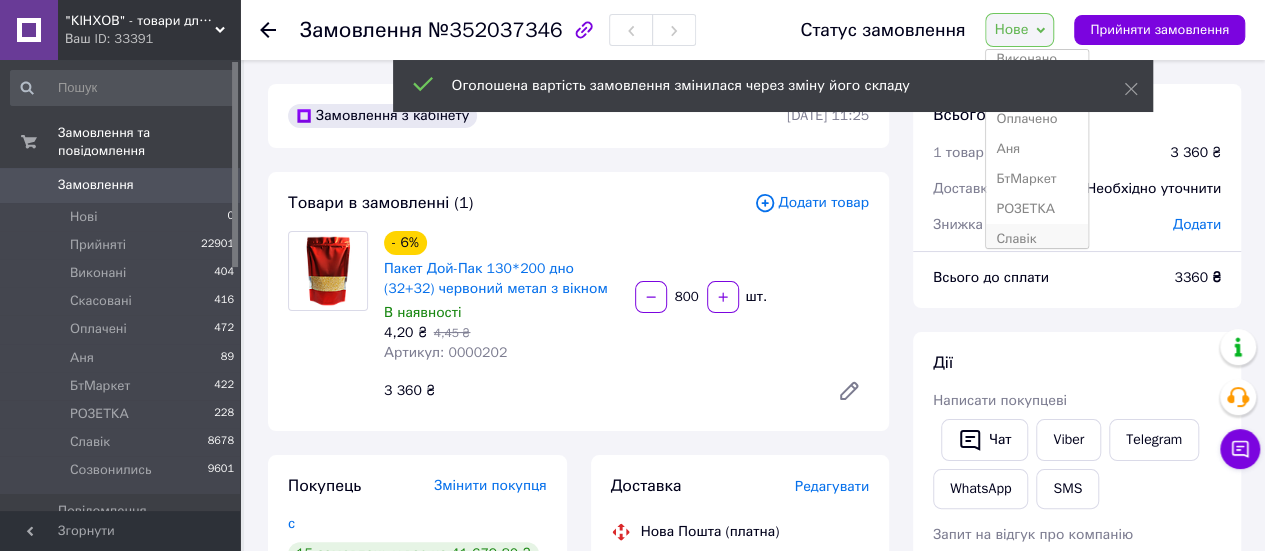 scroll, scrollTop: 81, scrollLeft: 0, axis: vertical 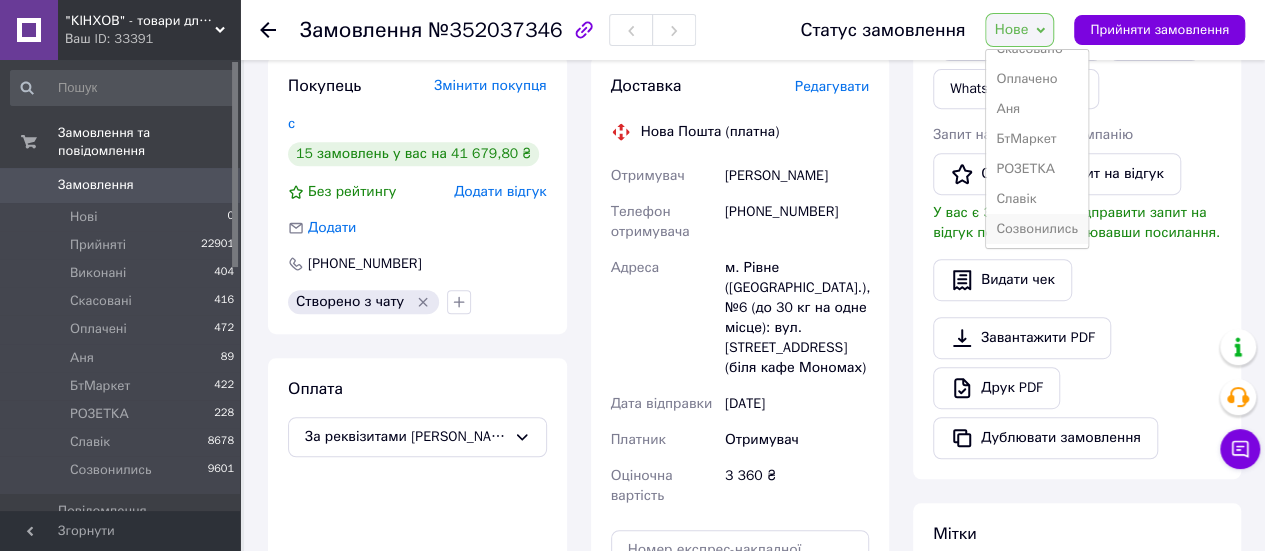click on "Созвонились" at bounding box center (1037, 229) 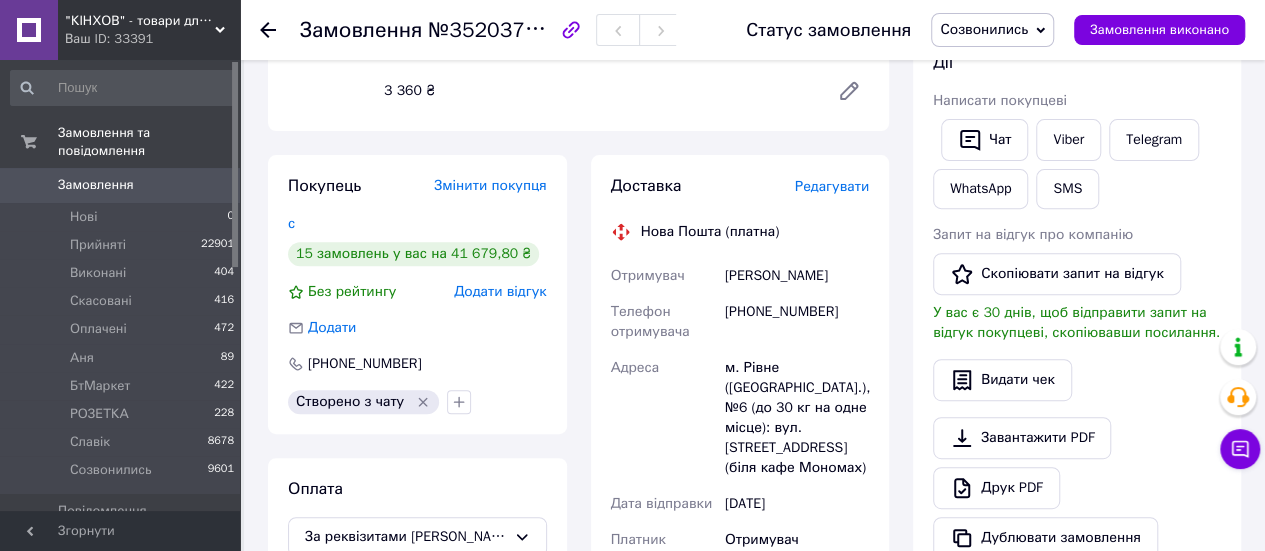 scroll, scrollTop: 400, scrollLeft: 0, axis: vertical 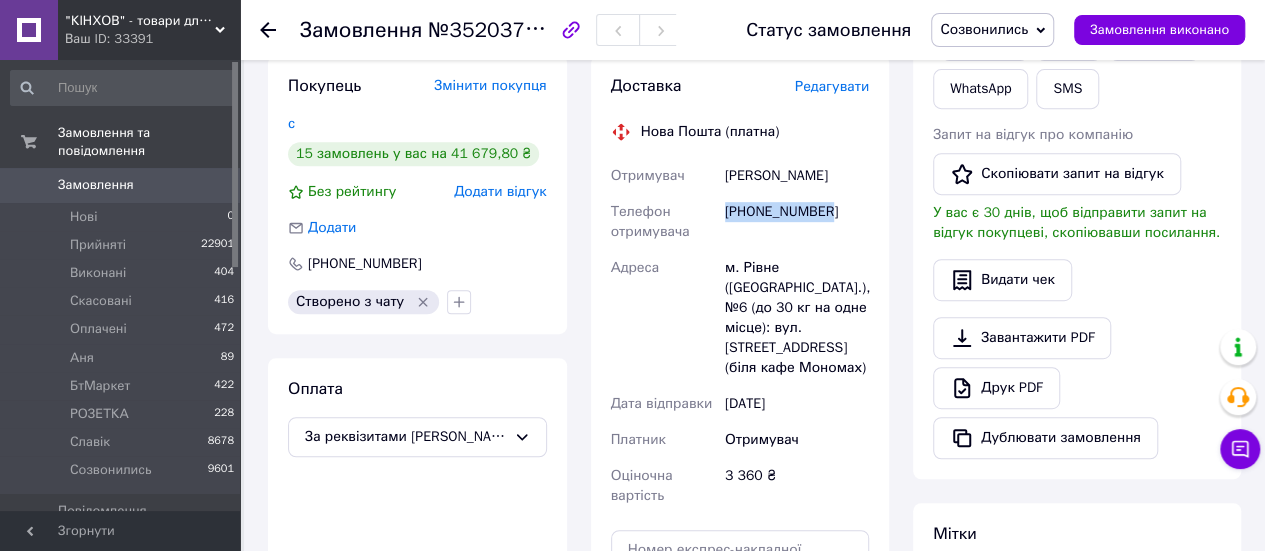 drag, startPoint x: 728, startPoint y: 214, endPoint x: 815, endPoint y: 215, distance: 87.005745 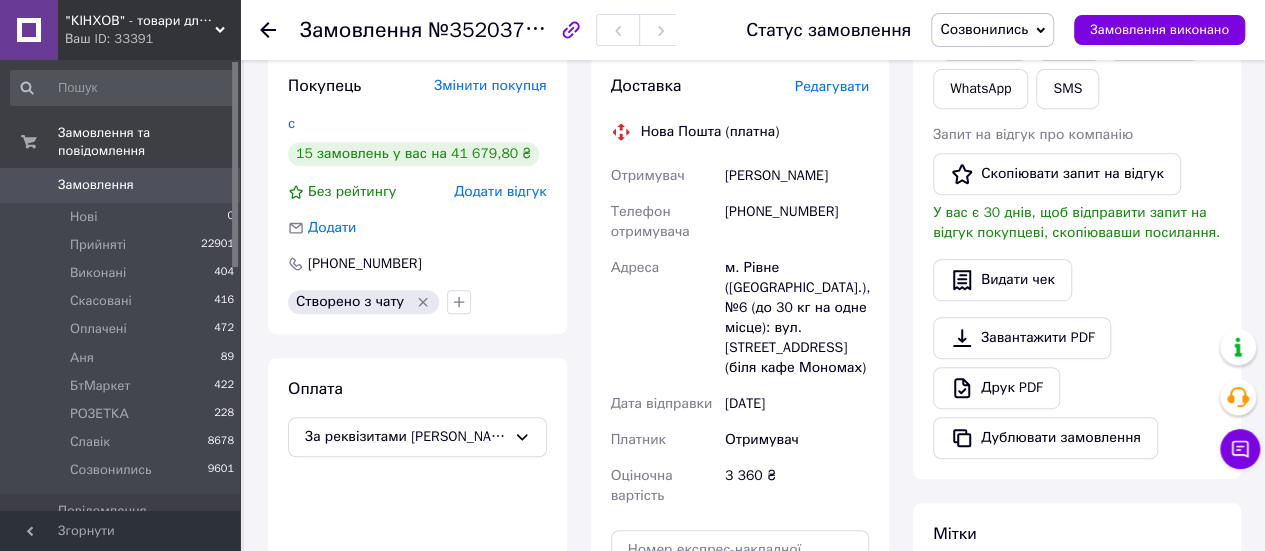 click on "Покупець Змінити покупця с 15 замовлень у вас на 41 679,80 ₴ Без рейтингу   Додати відгук Додати +380982049902 Створено з чату" at bounding box center (417, 194) 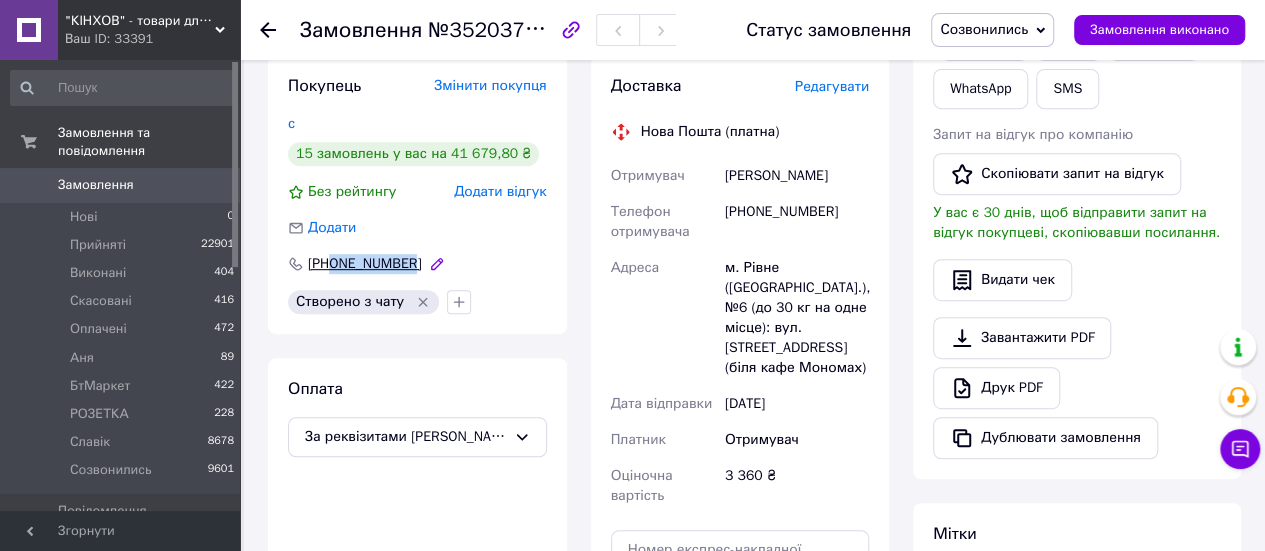 drag, startPoint x: 420, startPoint y: 272, endPoint x: 334, endPoint y: 269, distance: 86.05231 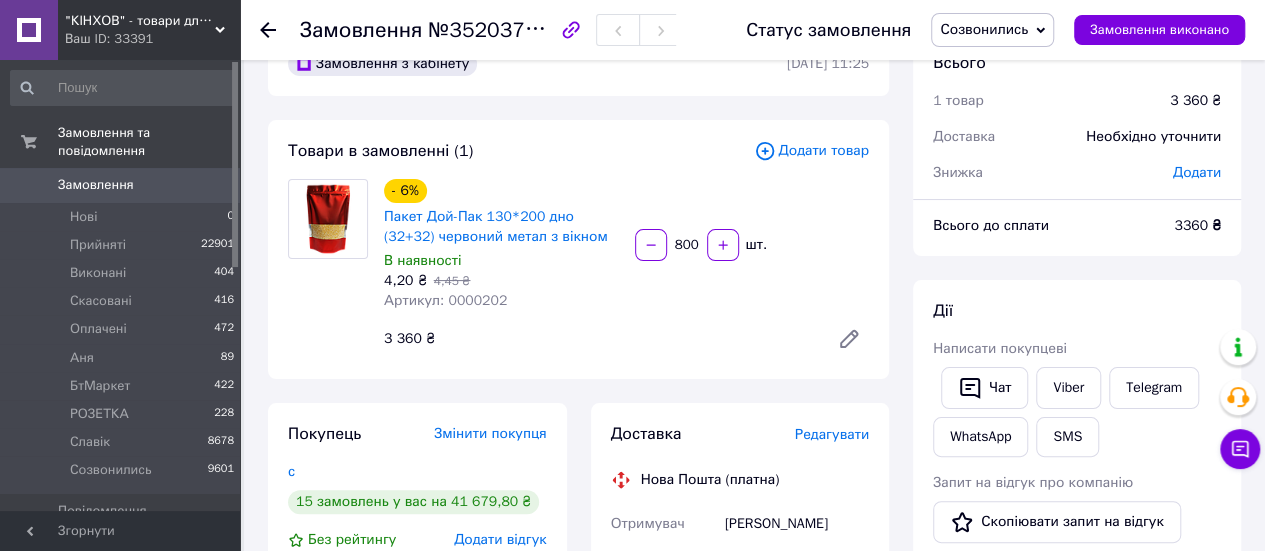 scroll, scrollTop: 300, scrollLeft: 0, axis: vertical 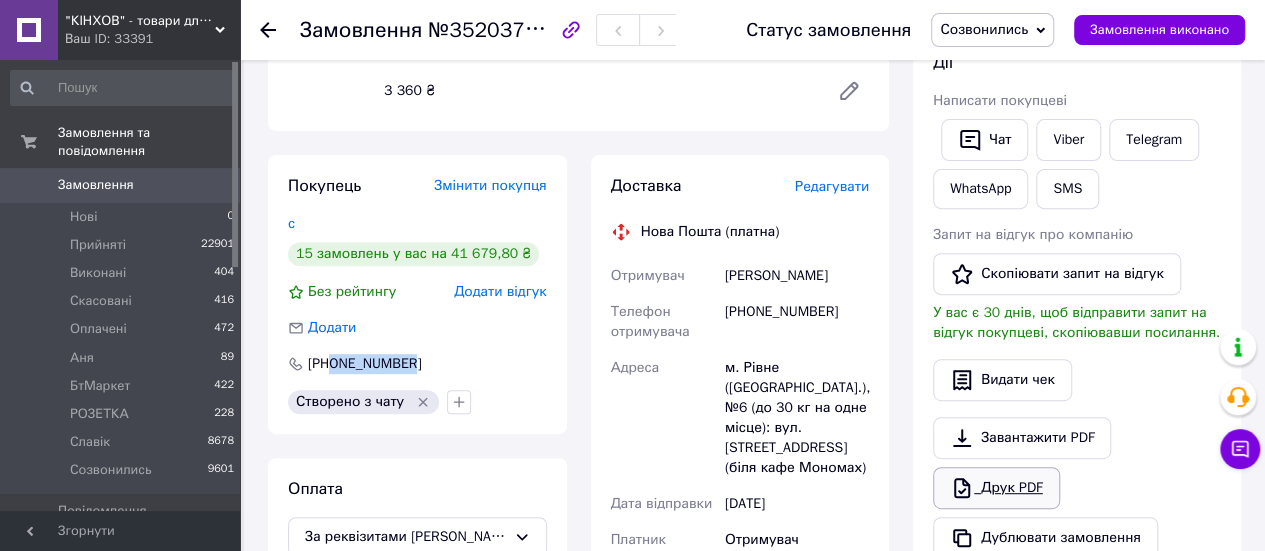 click on "Друк PDF" at bounding box center [996, 488] 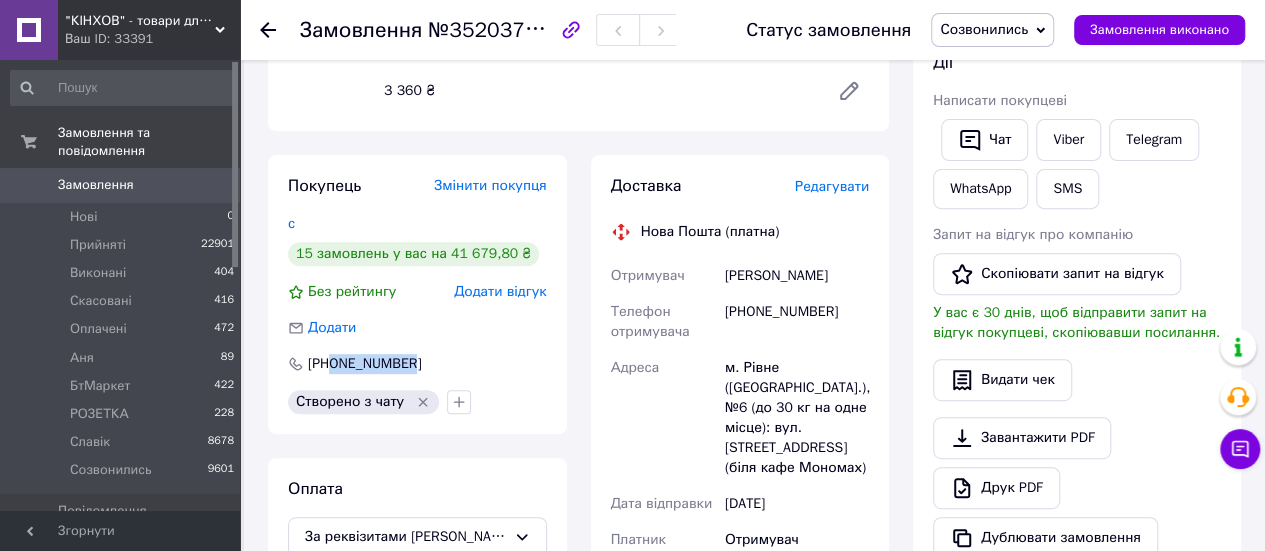 scroll, scrollTop: 0, scrollLeft: 0, axis: both 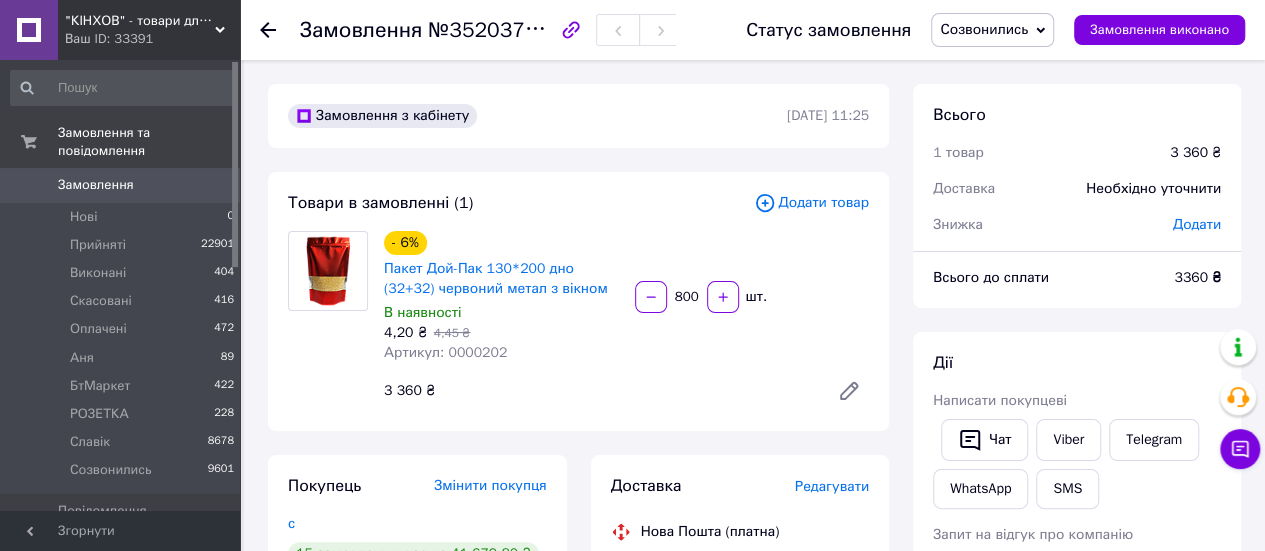 click on "Замовлення" at bounding box center [96, 185] 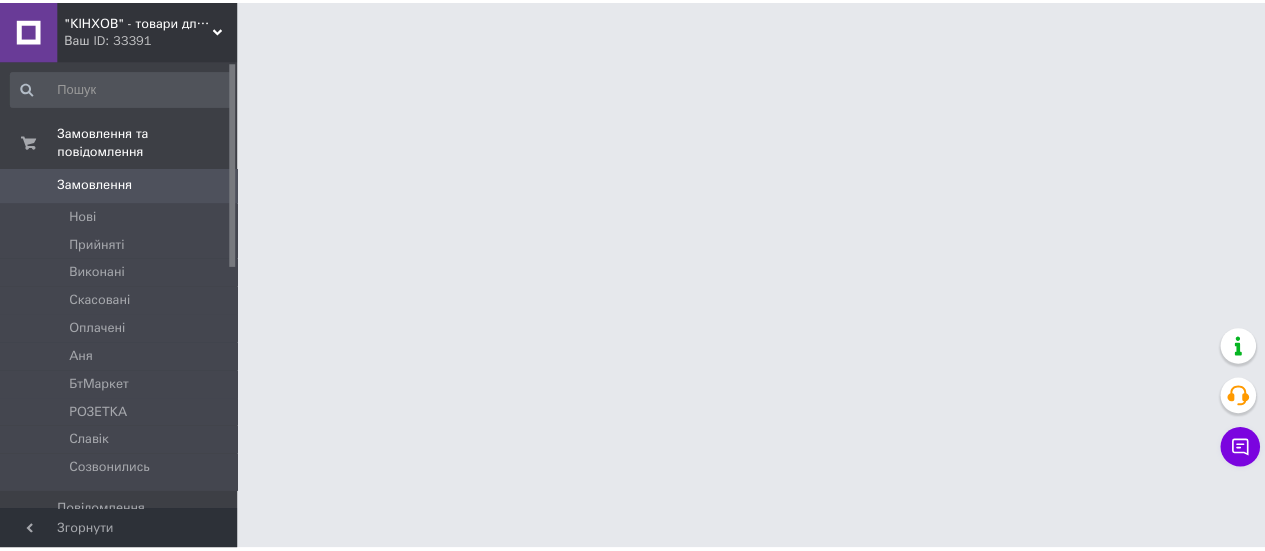 scroll, scrollTop: 0, scrollLeft: 0, axis: both 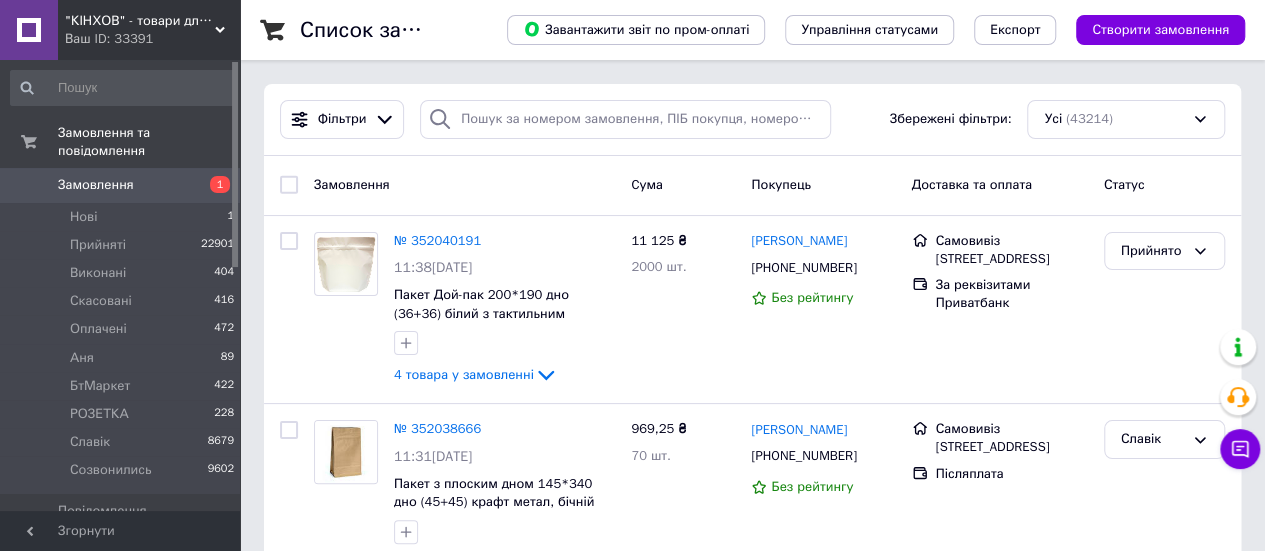 click on "№ 352040191" at bounding box center (437, 240) 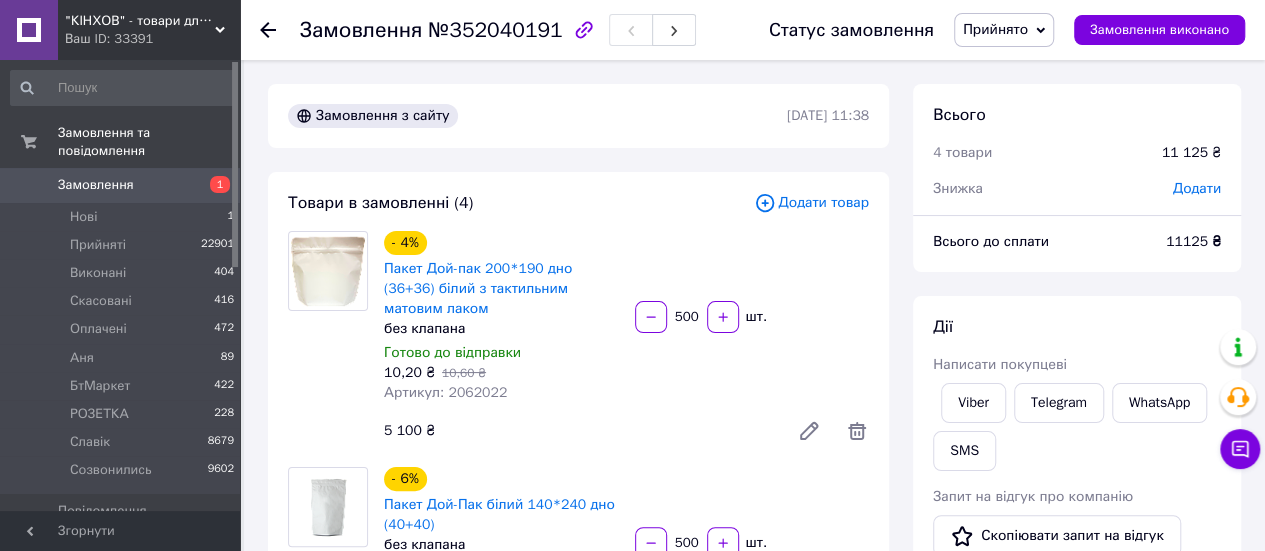 click on "Прийнято" at bounding box center [995, 29] 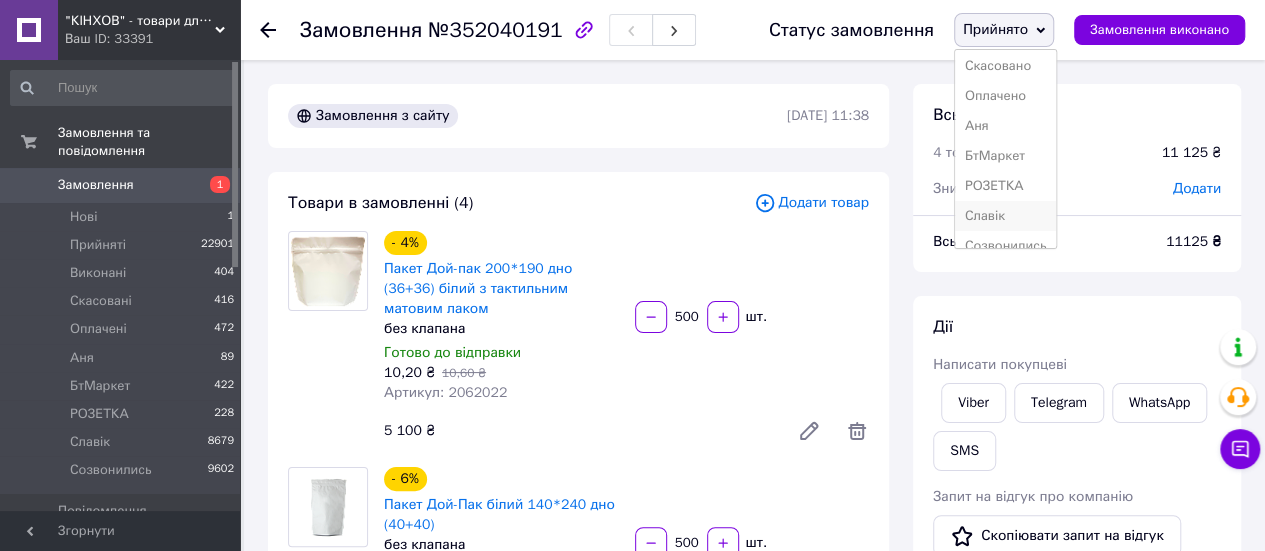 scroll, scrollTop: 51, scrollLeft: 0, axis: vertical 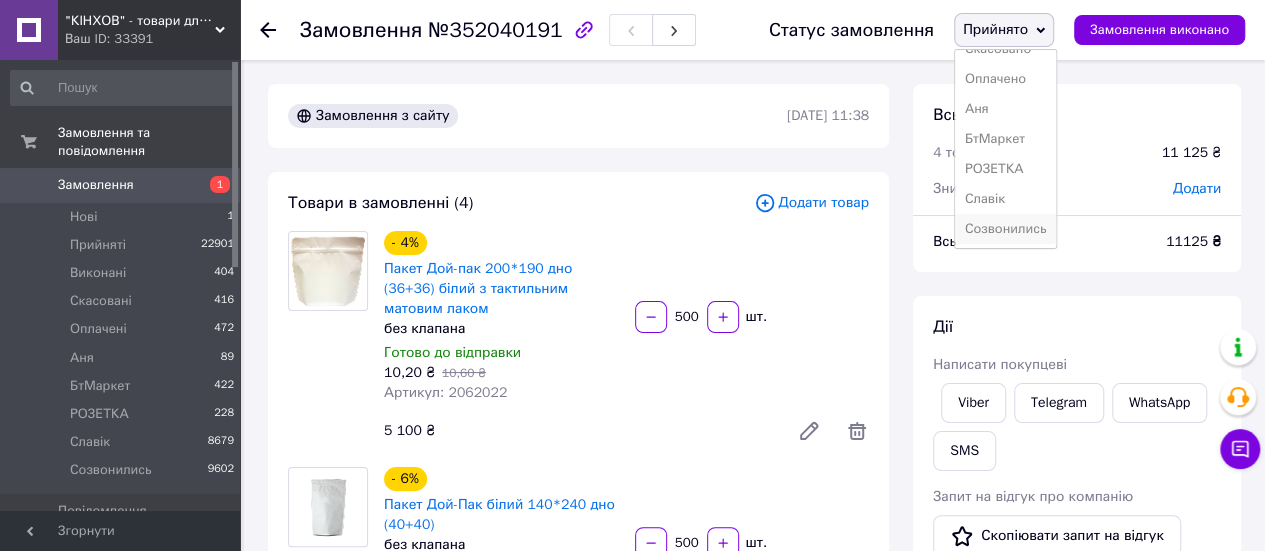 click on "Созвонились" at bounding box center (1006, 229) 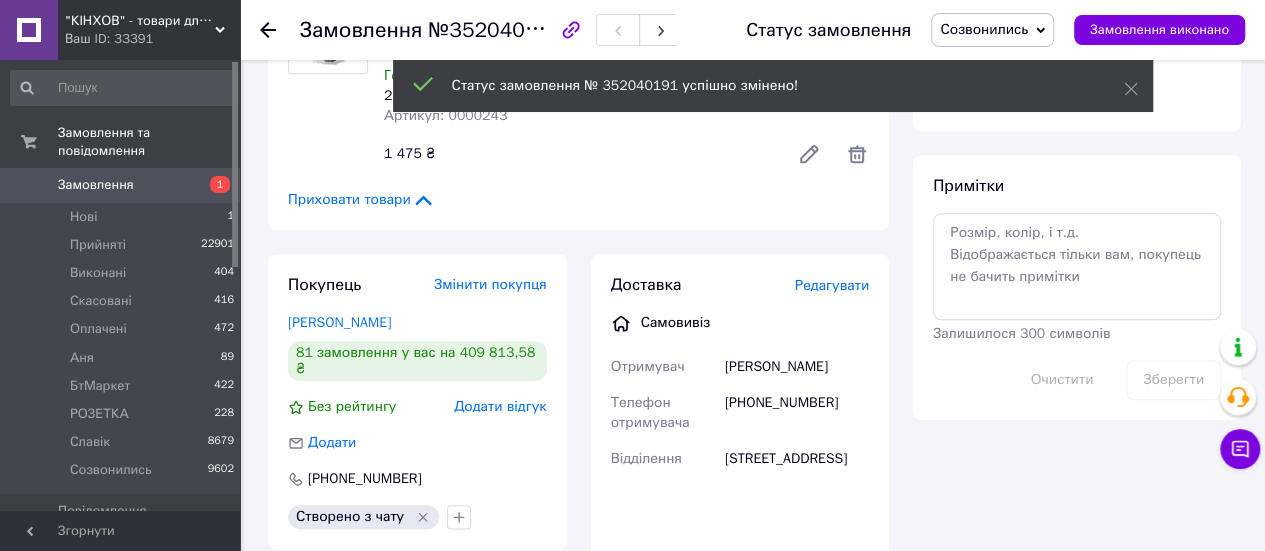 scroll, scrollTop: 1000, scrollLeft: 0, axis: vertical 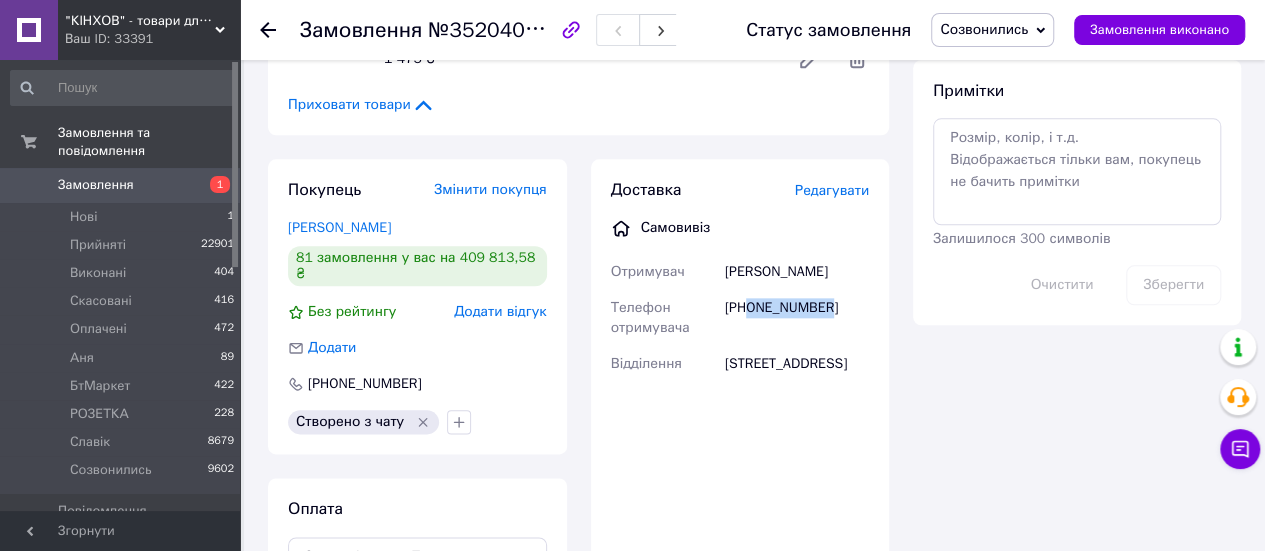 drag, startPoint x: 748, startPoint y: 288, endPoint x: 835, endPoint y: 297, distance: 87.46428 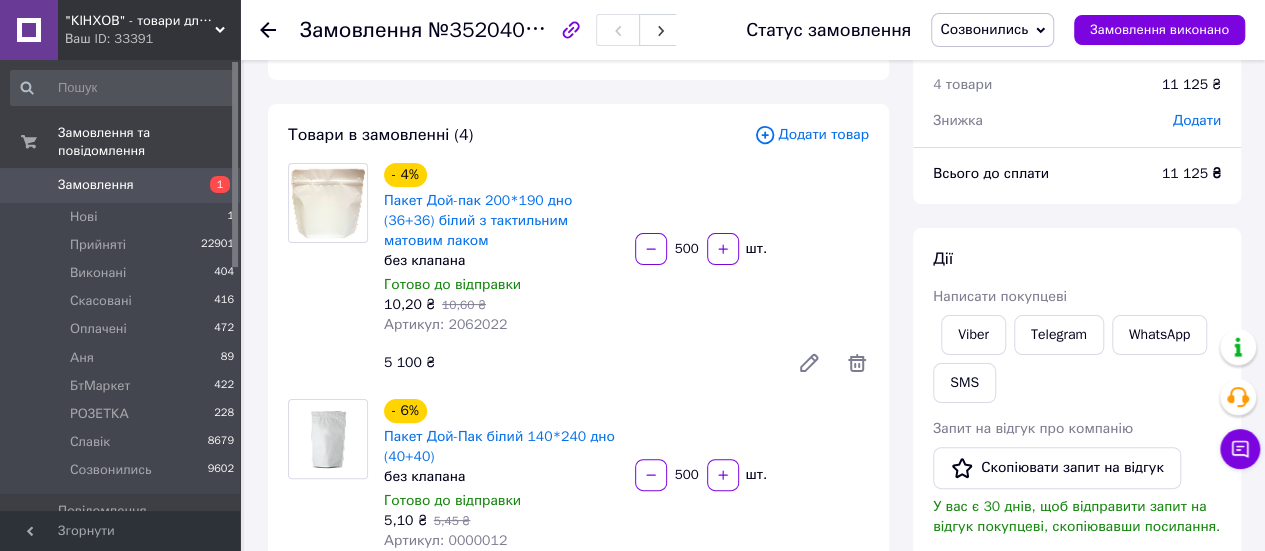 scroll, scrollTop: 0, scrollLeft: 0, axis: both 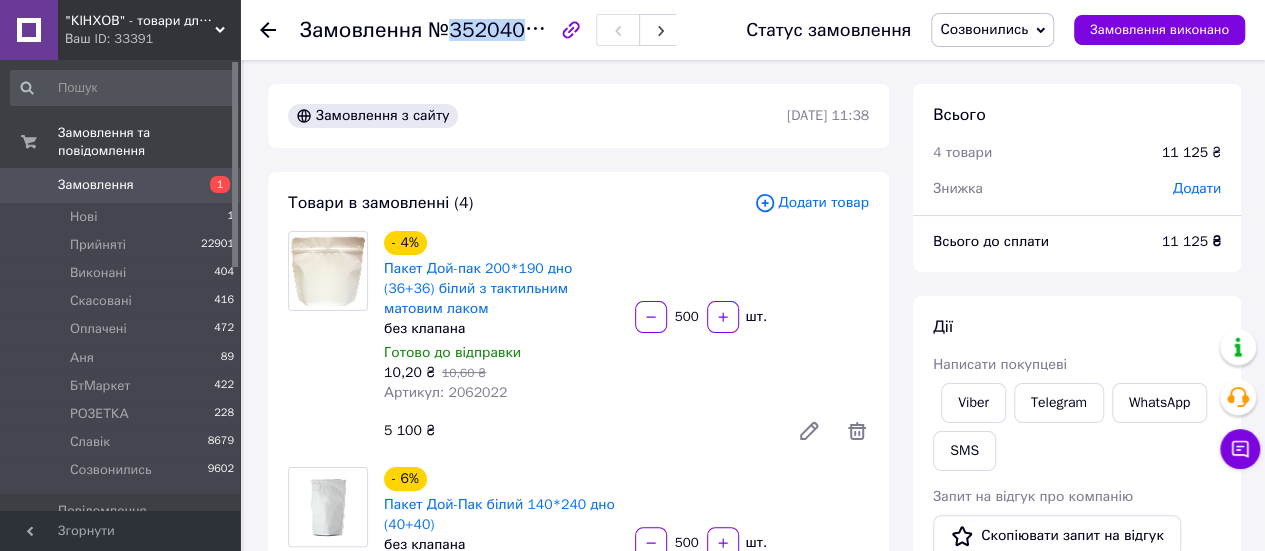 drag, startPoint x: 460, startPoint y: 32, endPoint x: 546, endPoint y: 27, distance: 86.145226 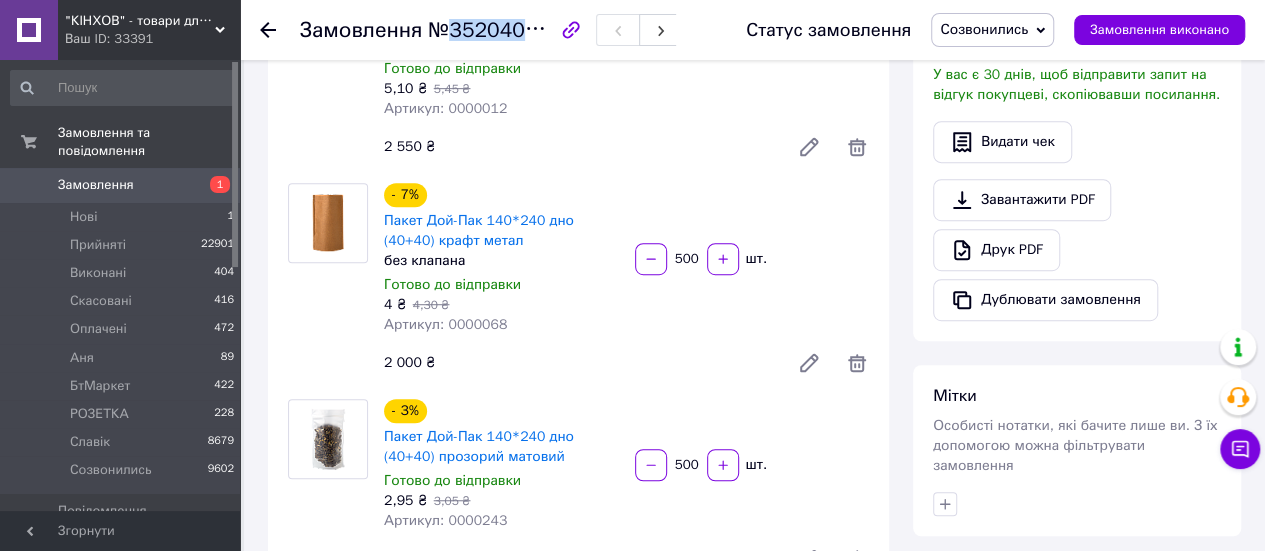 scroll, scrollTop: 600, scrollLeft: 0, axis: vertical 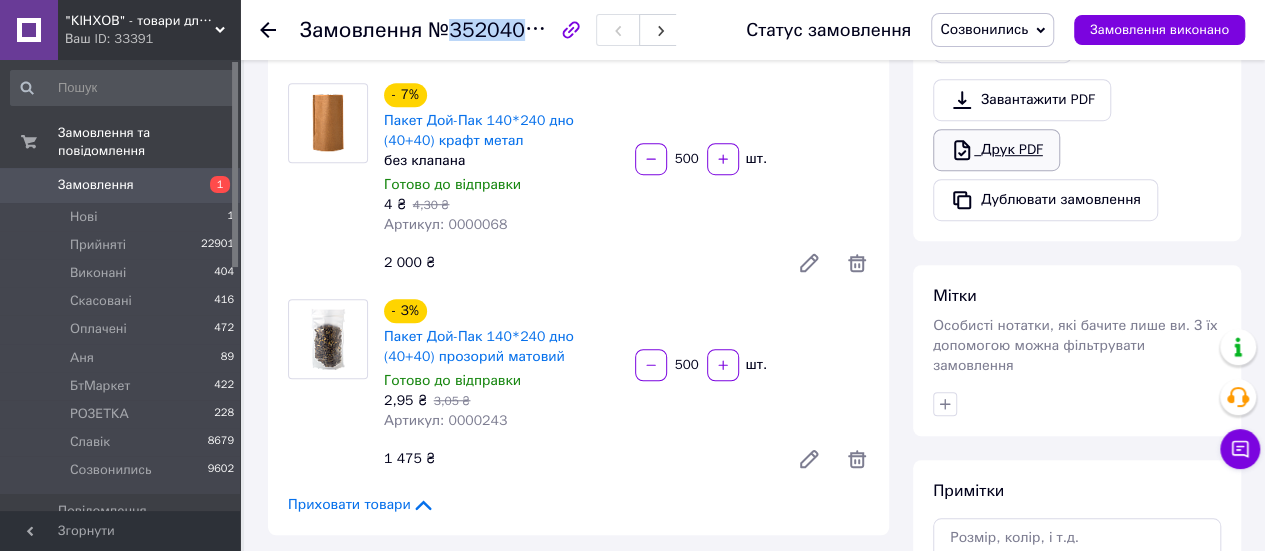 click on "Друк PDF" at bounding box center [996, 150] 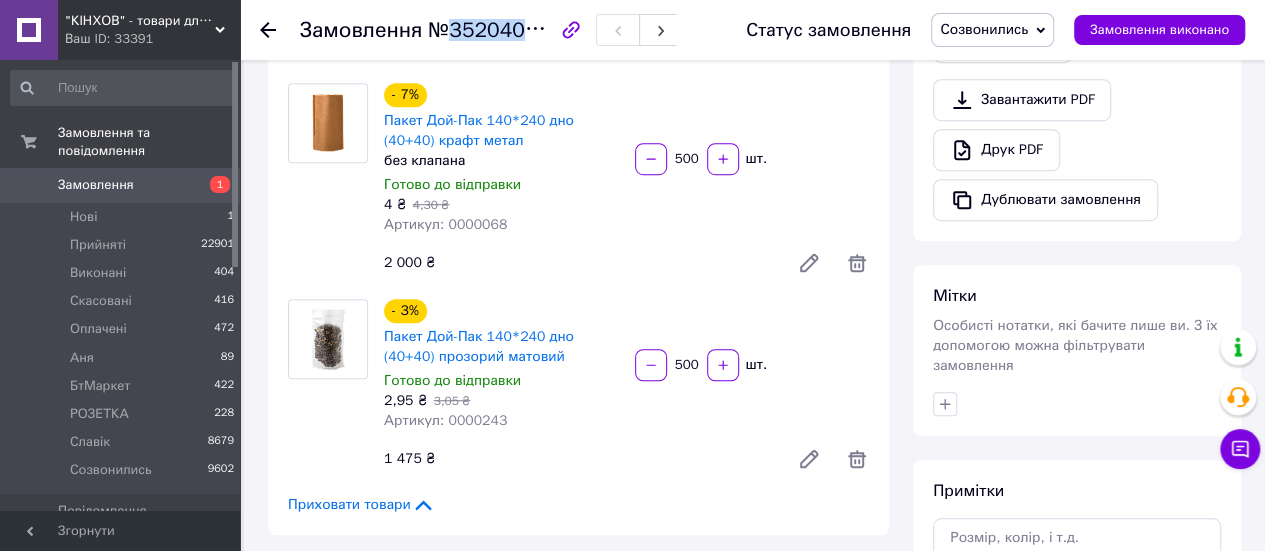click on "Замовлення" at bounding box center (96, 185) 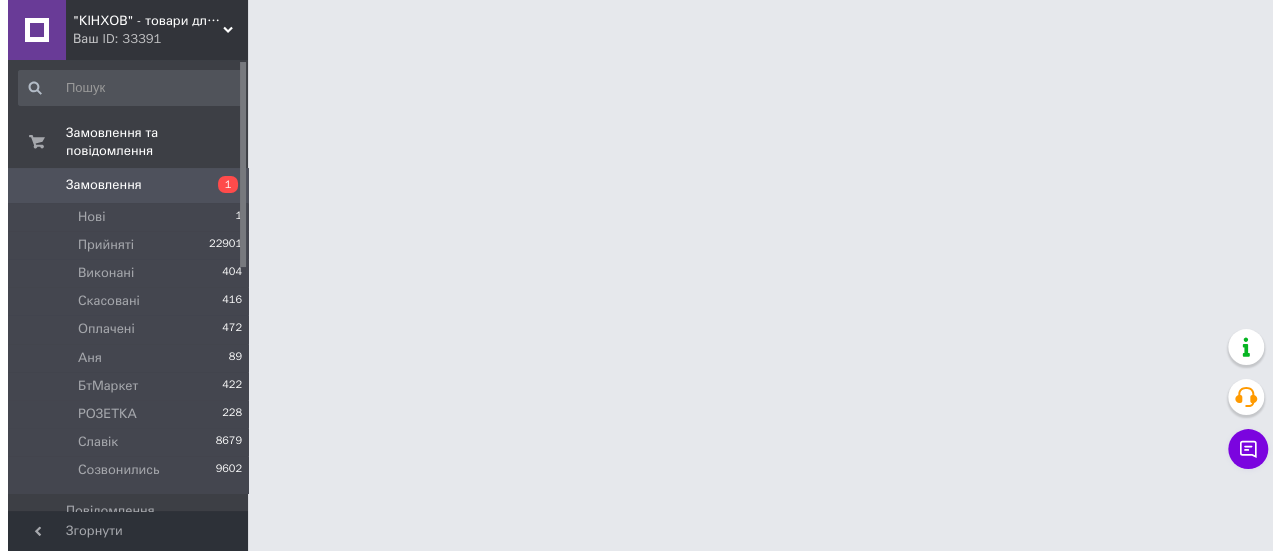 scroll, scrollTop: 0, scrollLeft: 0, axis: both 